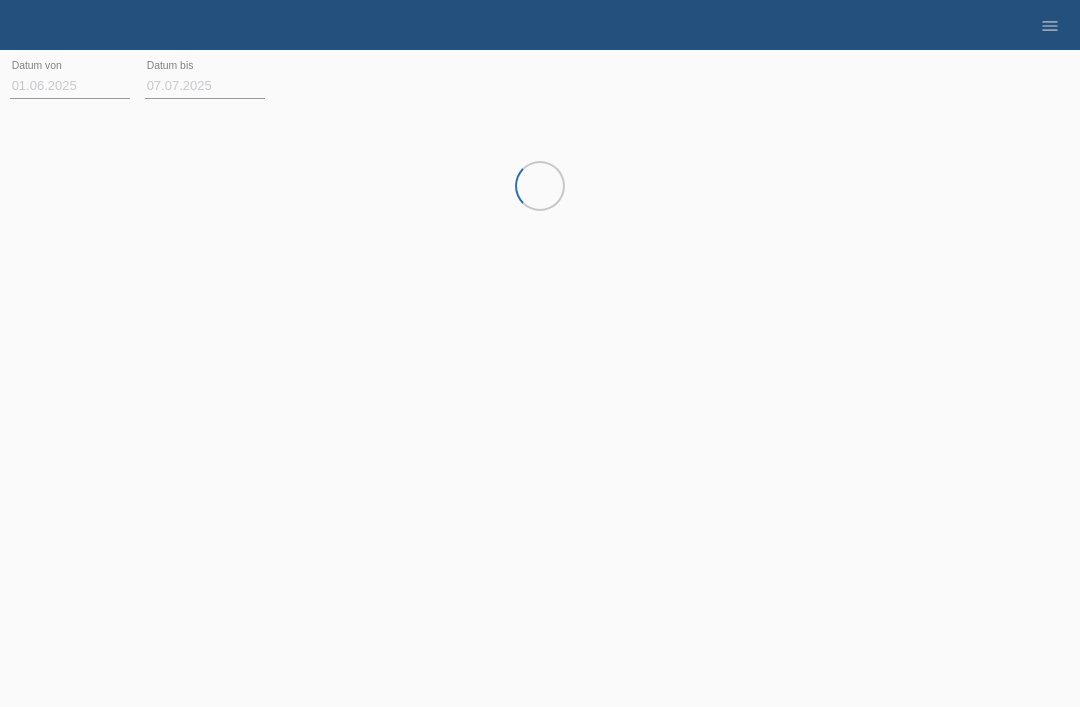 scroll, scrollTop: 0, scrollLeft: 0, axis: both 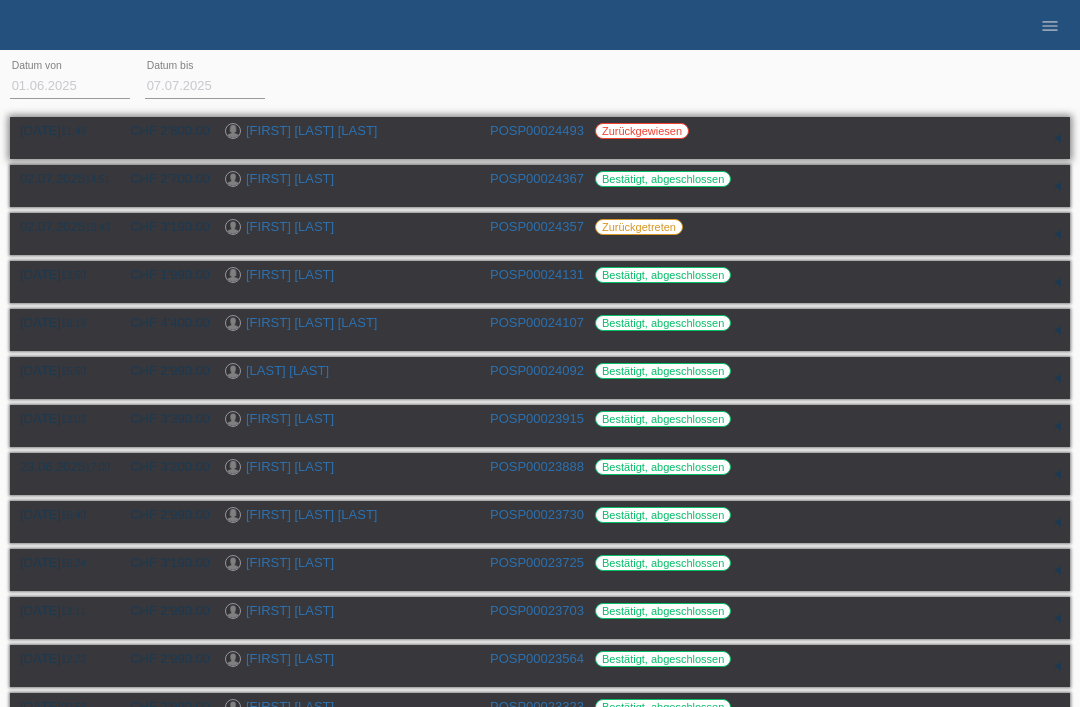 click on "[FIRST] [LAST] [LAST]" at bounding box center (311, 130) 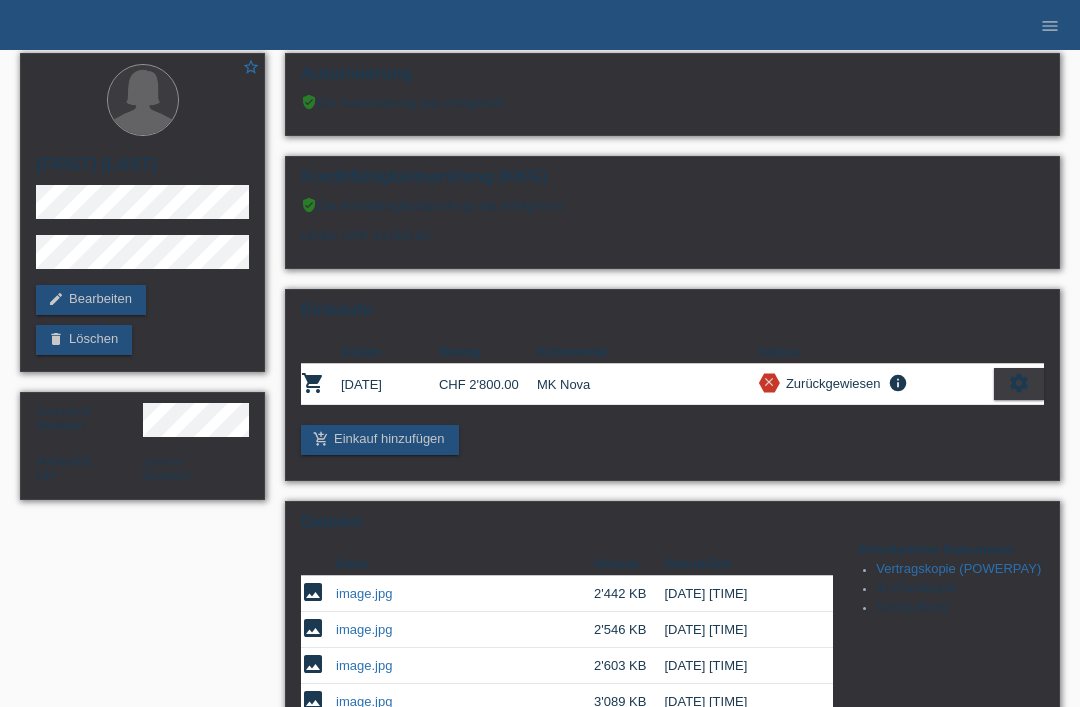 scroll, scrollTop: 0, scrollLeft: 0, axis: both 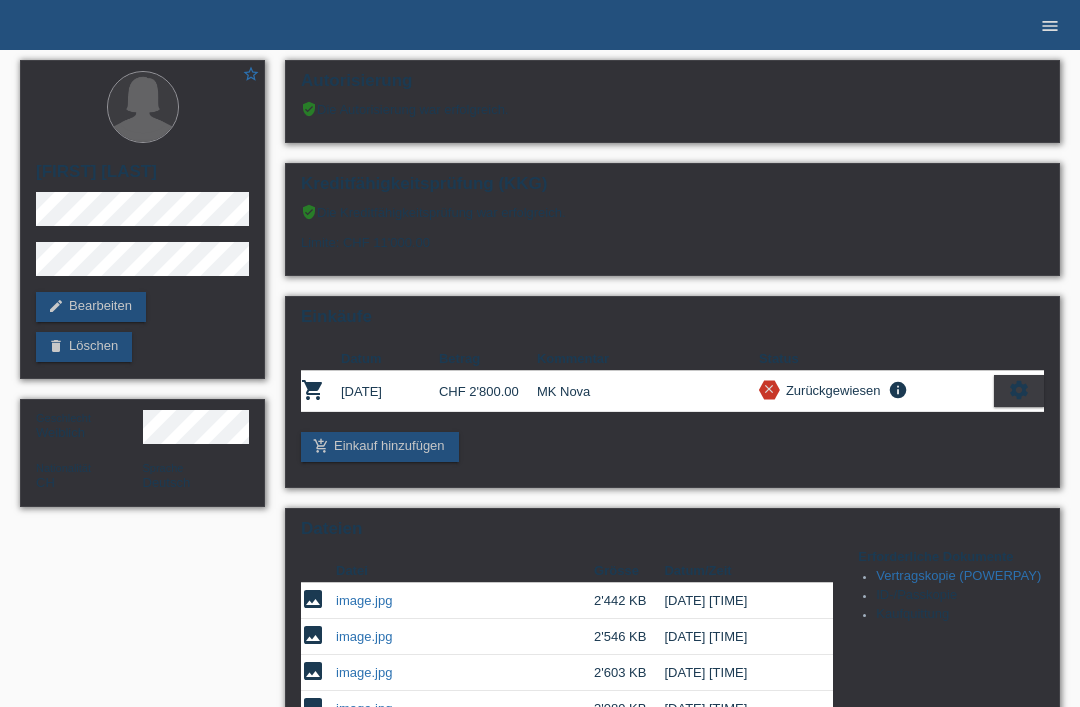 click on "menu" at bounding box center (1050, 26) 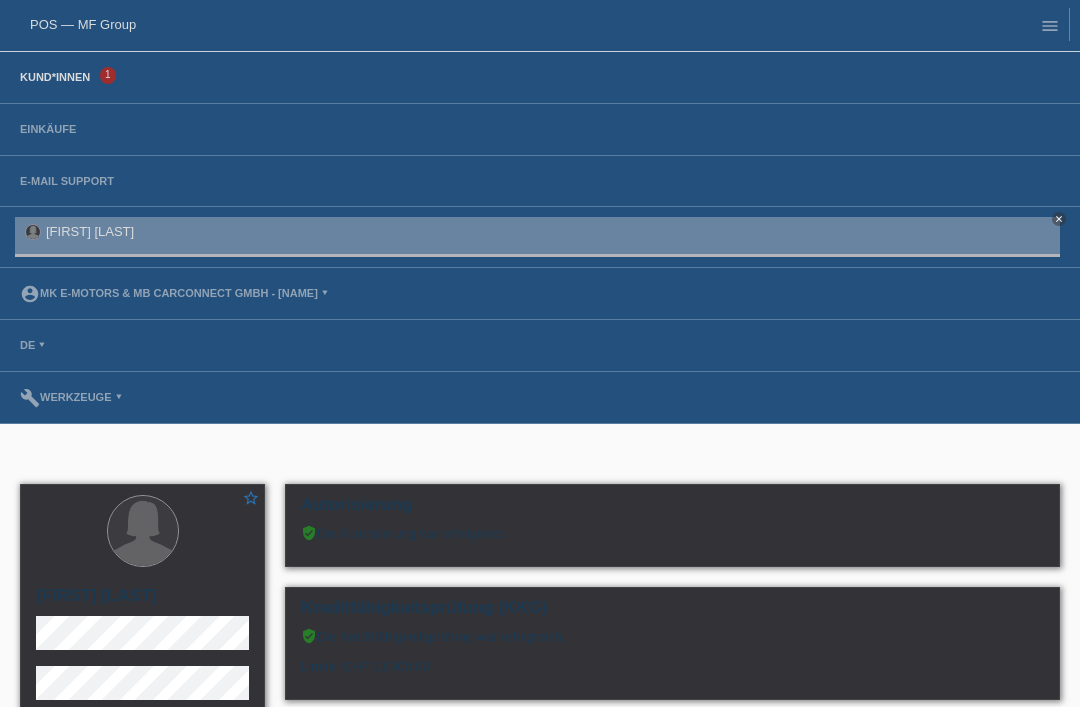 click on "Kund*innen" at bounding box center (55, 77) 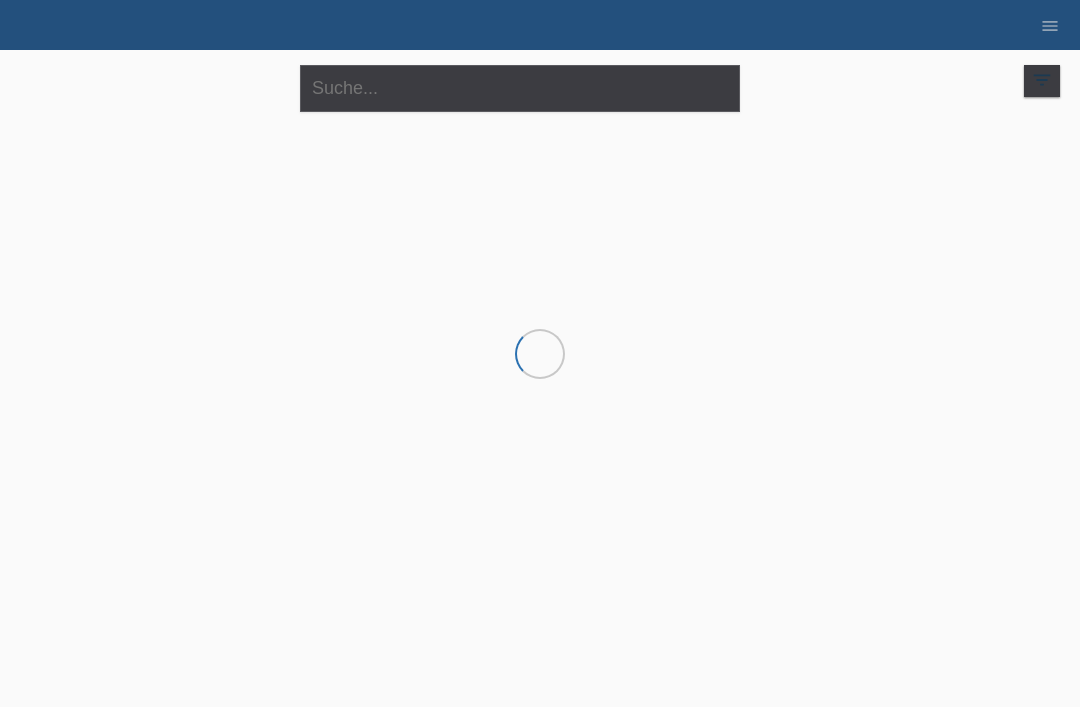 scroll, scrollTop: 0, scrollLeft: 0, axis: both 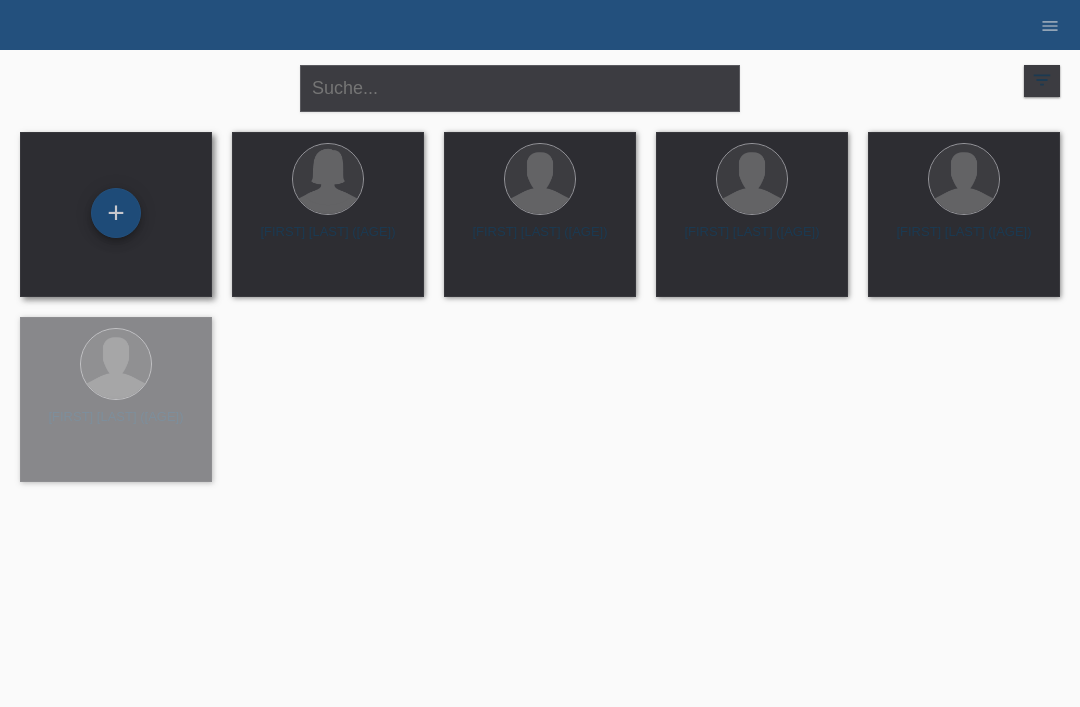 click on "+" at bounding box center (116, 213) 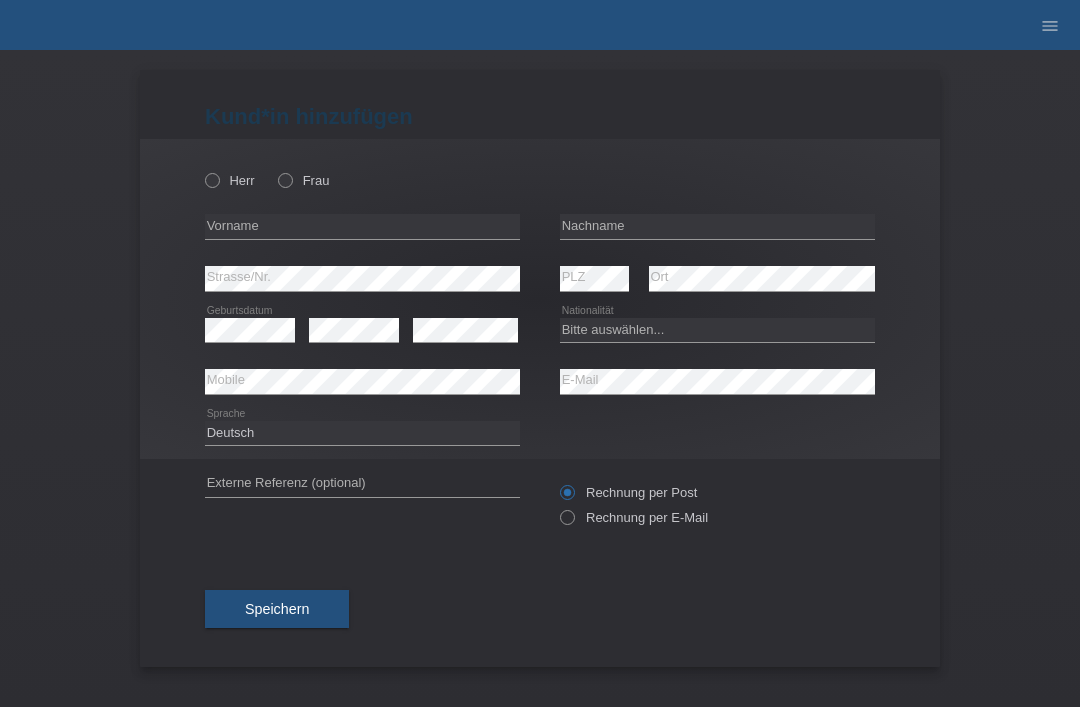 scroll, scrollTop: 0, scrollLeft: 0, axis: both 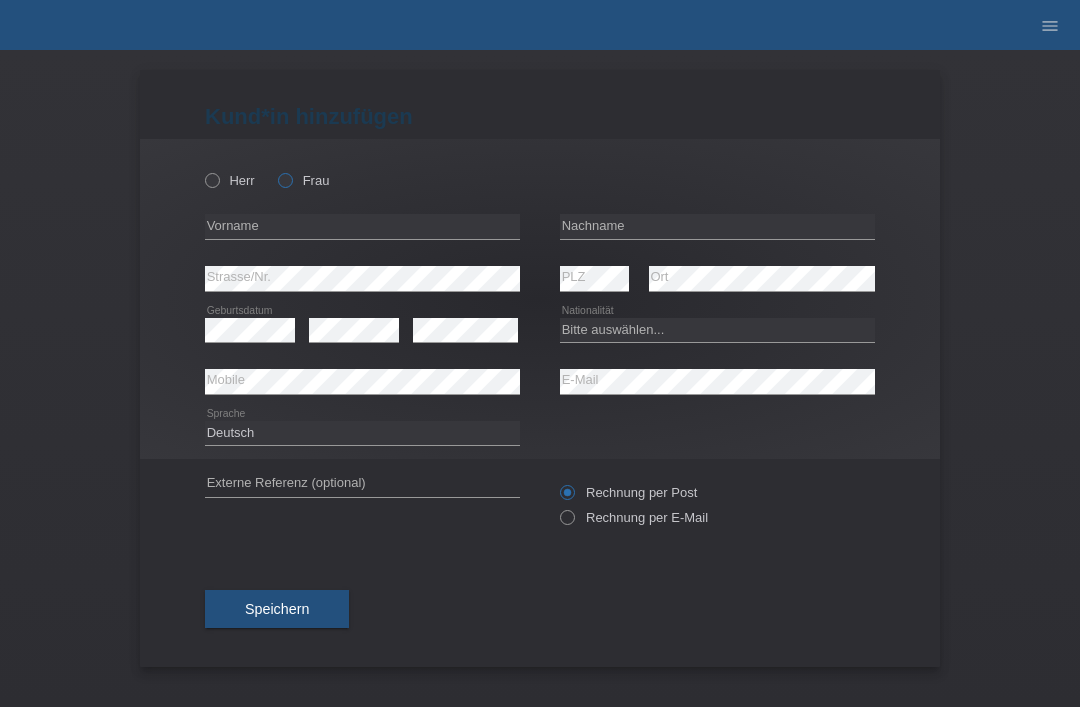 click at bounding box center (202, 170) 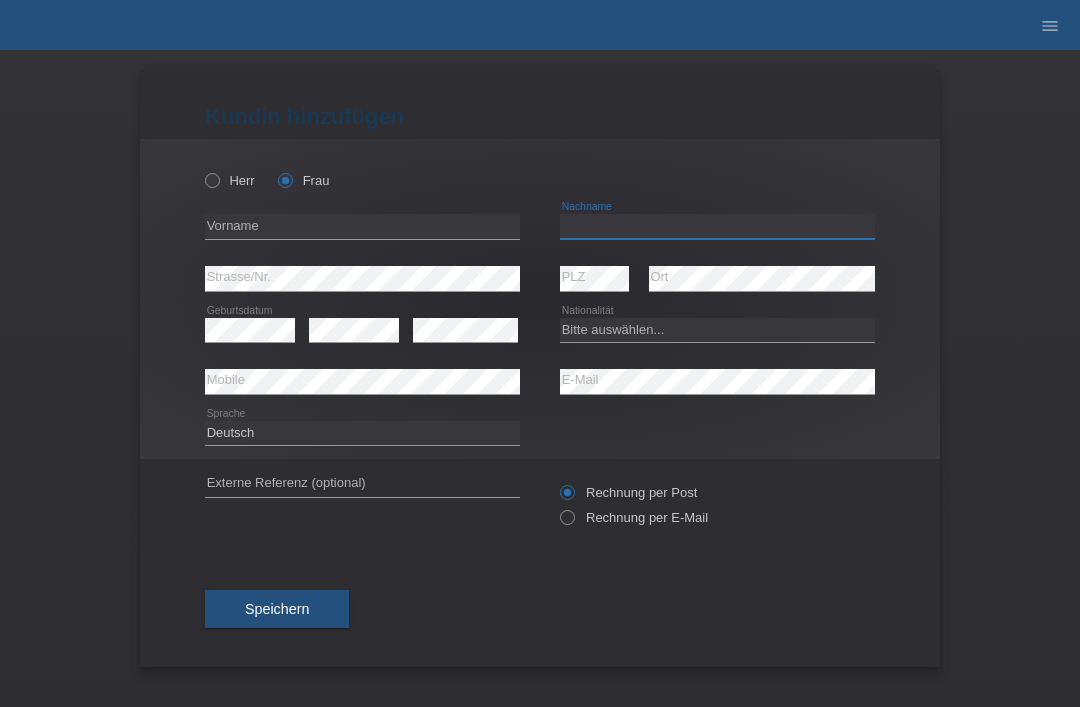 click at bounding box center (717, 226) 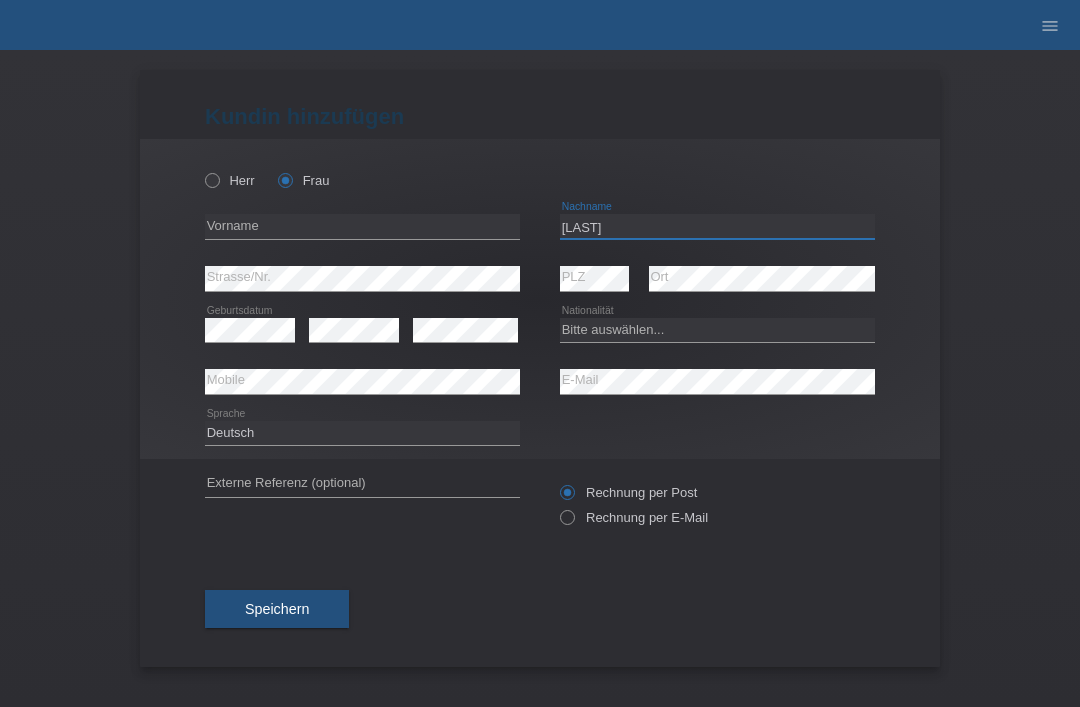 type on "TOMASIC" 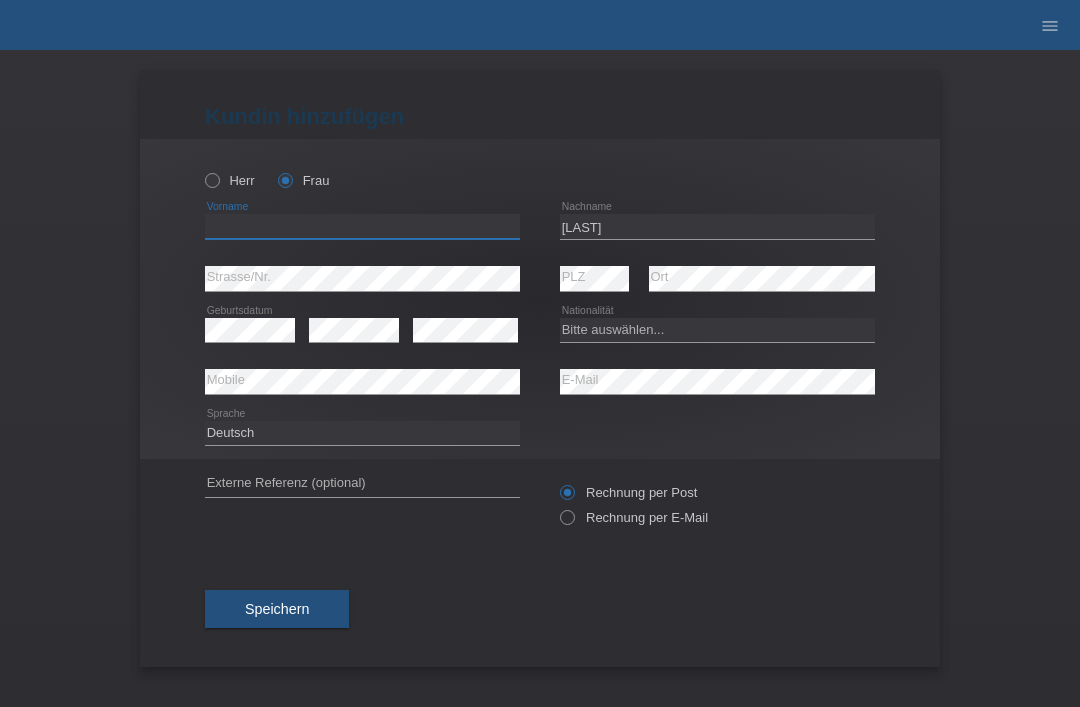 click at bounding box center [362, 226] 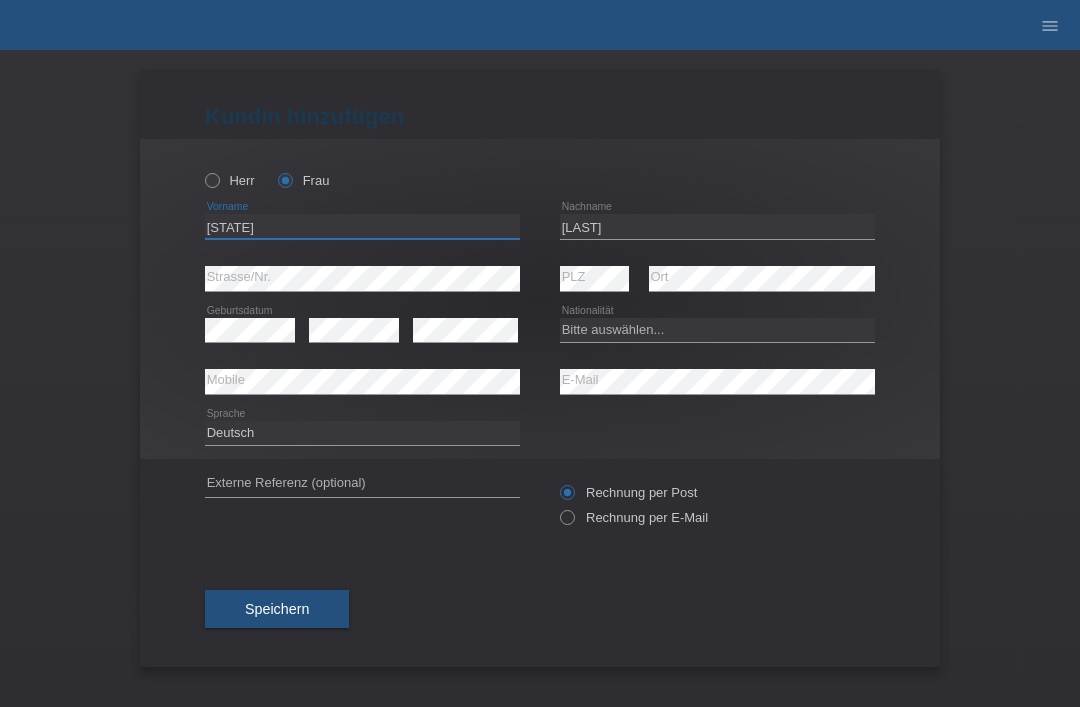 type on "ALMA" 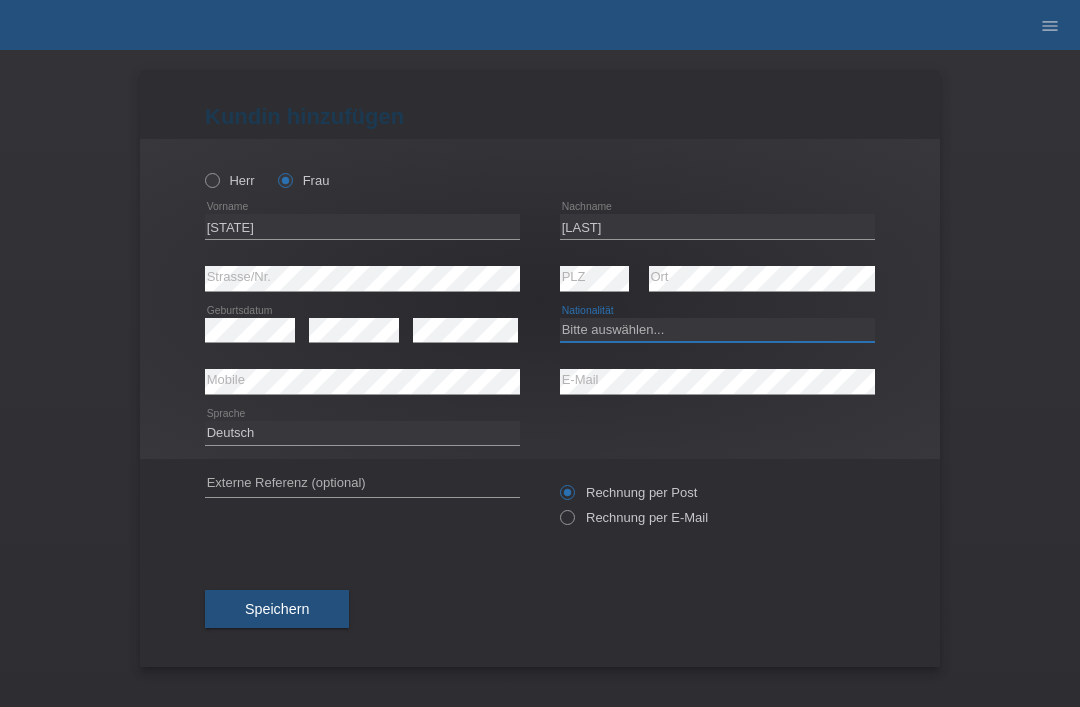 click on "Bitte auswählen...
Schweiz
Deutschland
Liechtenstein
Österreich
------------
Afghanistan
Ägypten
Åland
Albanien
Algerien" at bounding box center (717, 330) 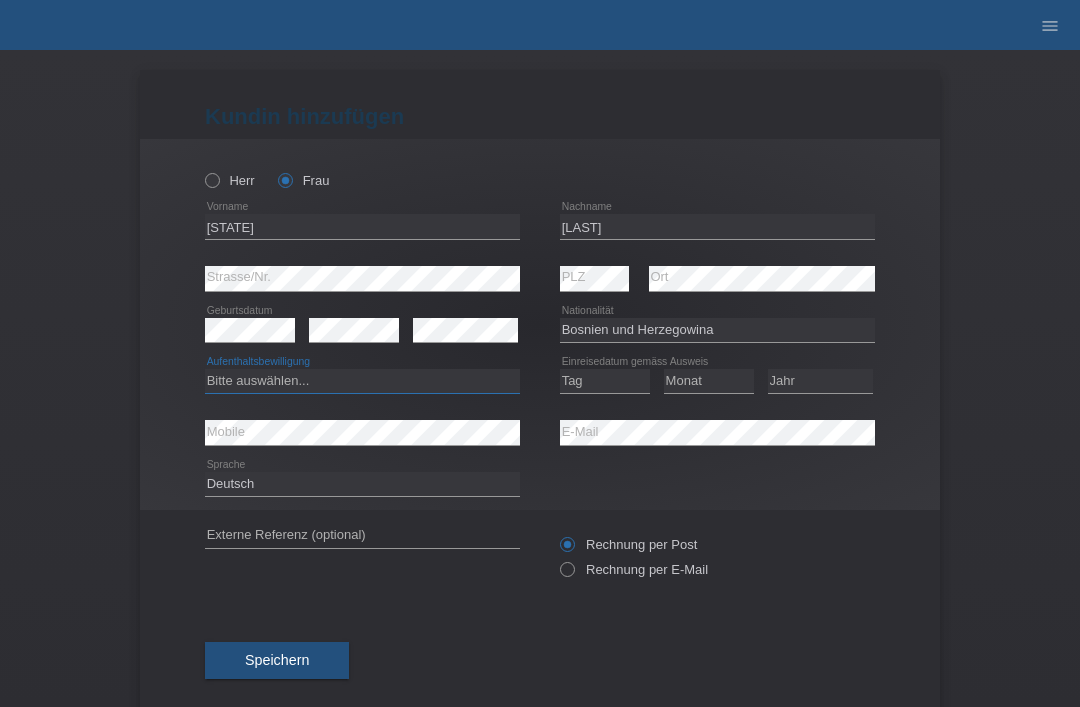 click on "Bitte auswählen...
C
B
B - Flüchtlingsstatus
Andere" at bounding box center (362, 381) 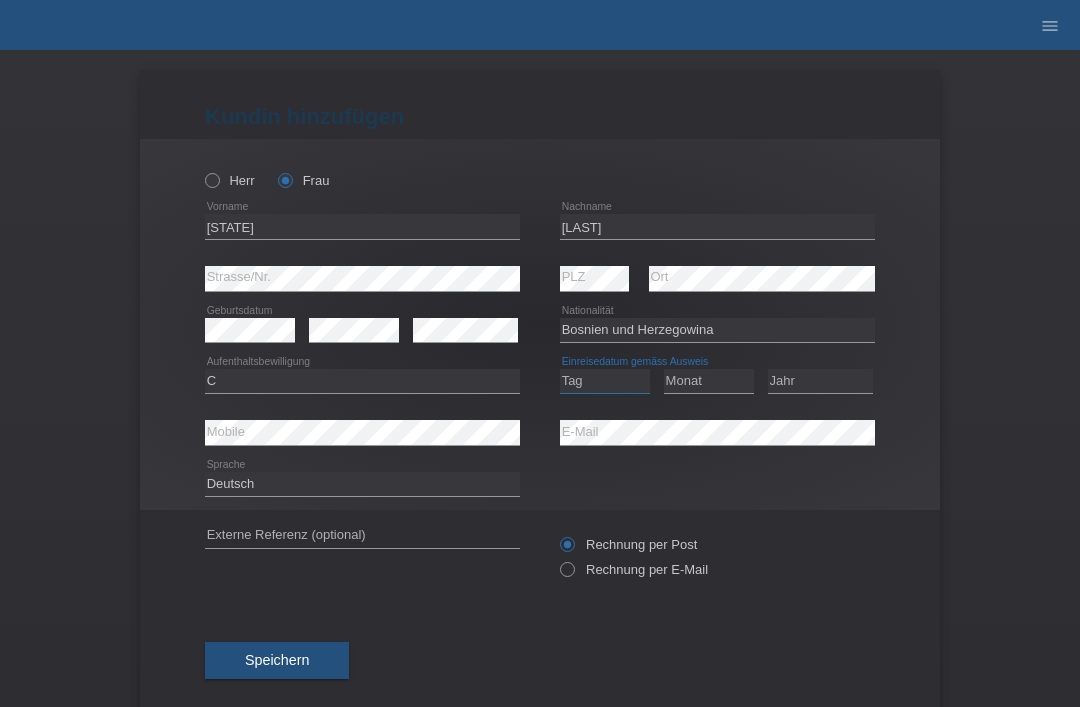 click on "Tag
01
02
03
04
05
06
07
08
09
10 11" at bounding box center [605, 381] 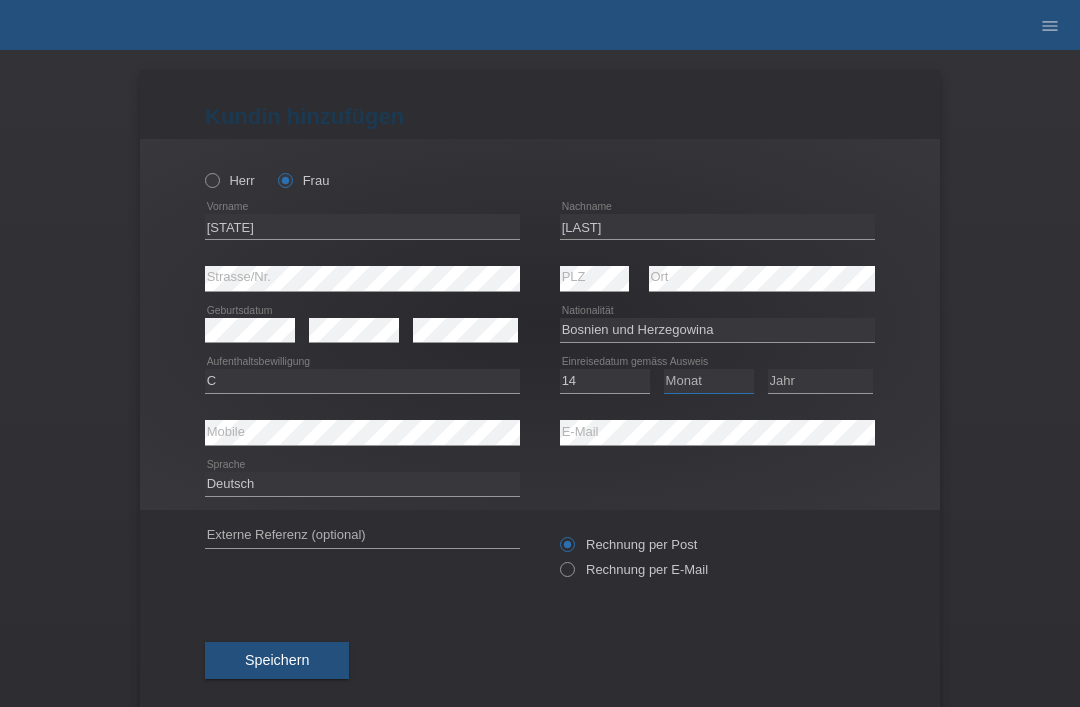 click on "Monat
01
02
03
04
05
06
07
08
09
10 11" at bounding box center [709, 381] 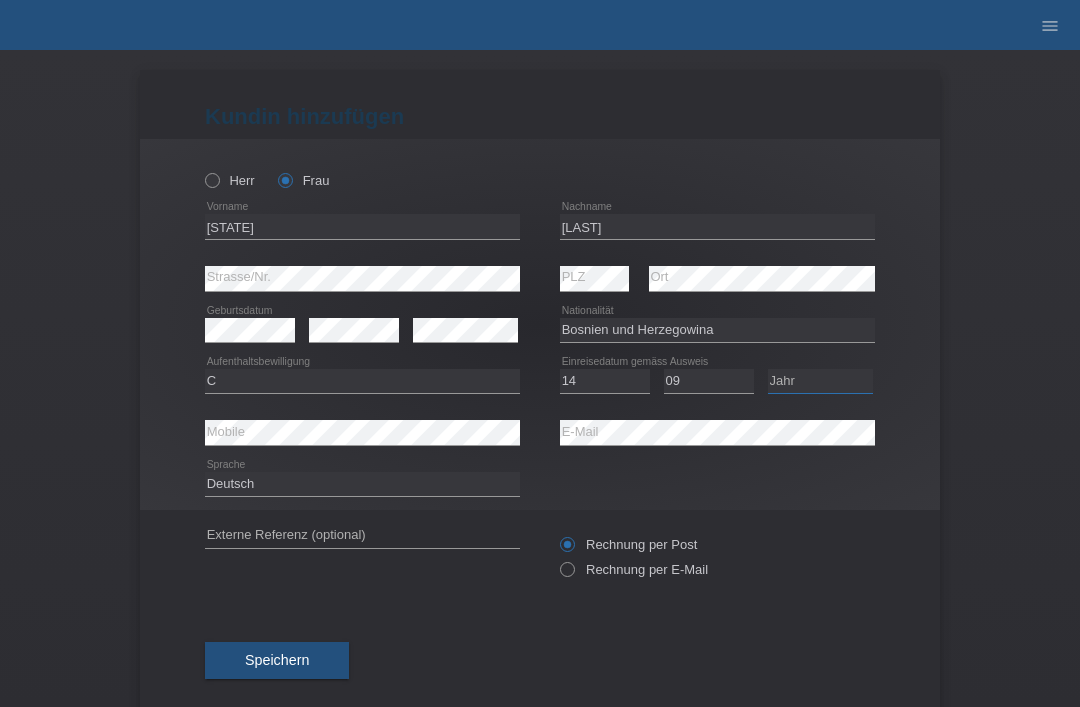 click on "Jahr
2025
2024
2023
2022
2021
2020
2019
2018
2017 2016 2015 2014 2013 2012 2011 2010 2009 2008 2007 2006 2005 2004 2003 2002 2001" at bounding box center (820, 381) 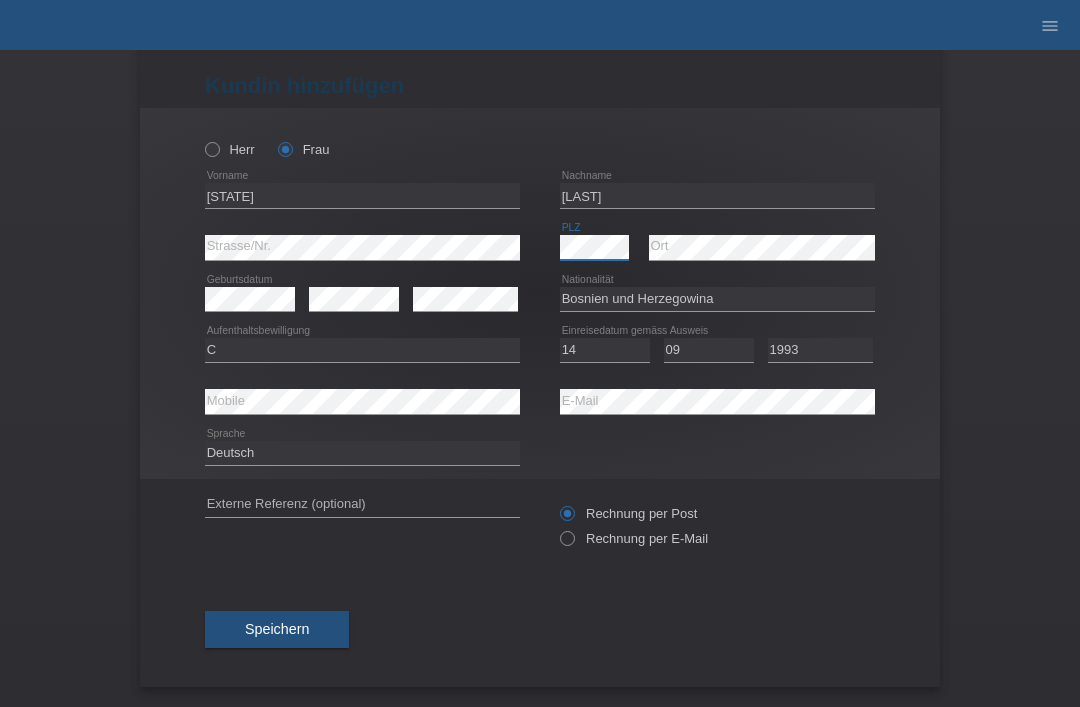 scroll, scrollTop: 39, scrollLeft: 0, axis: vertical 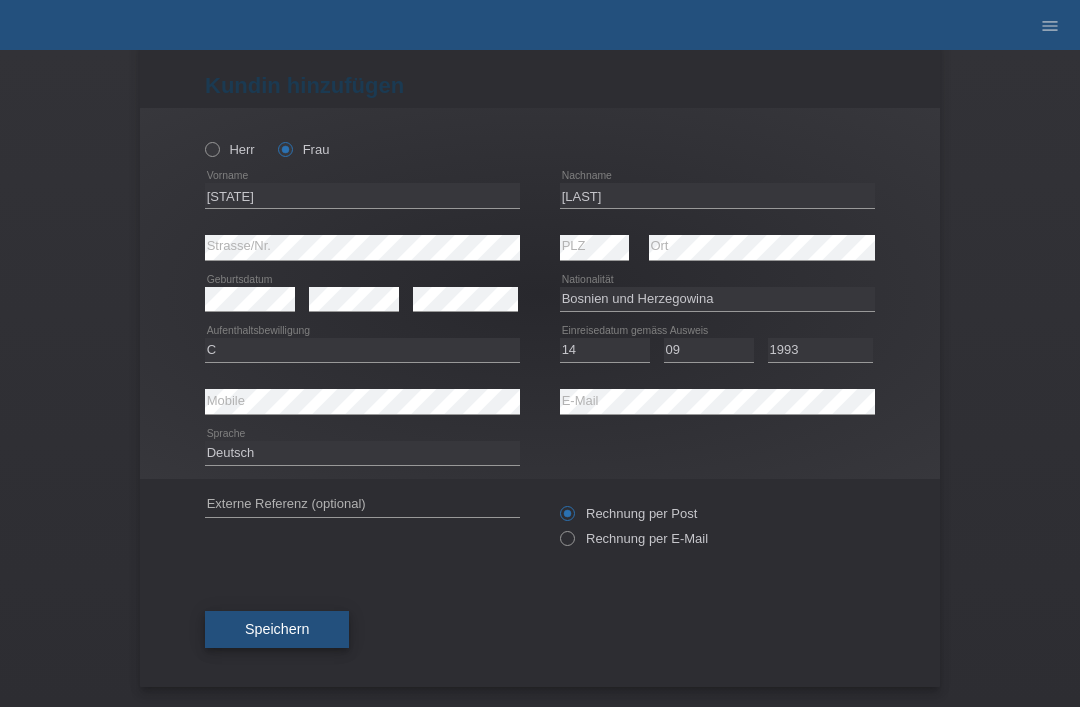 click on "Speichern" at bounding box center [277, 629] 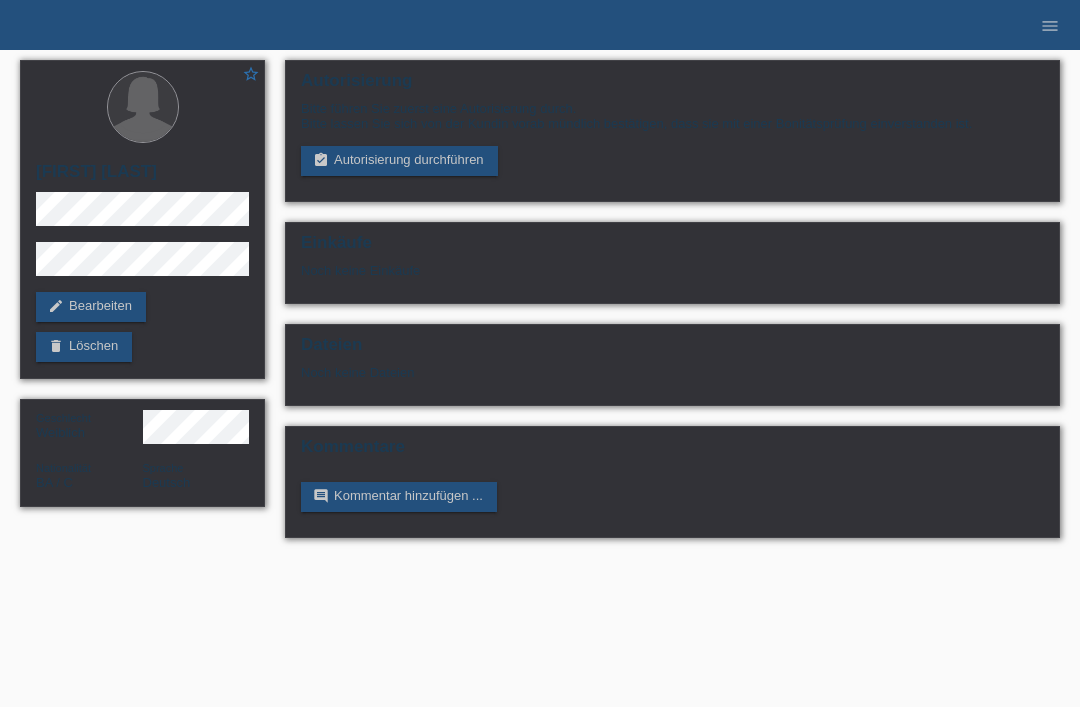 scroll, scrollTop: 0, scrollLeft: 0, axis: both 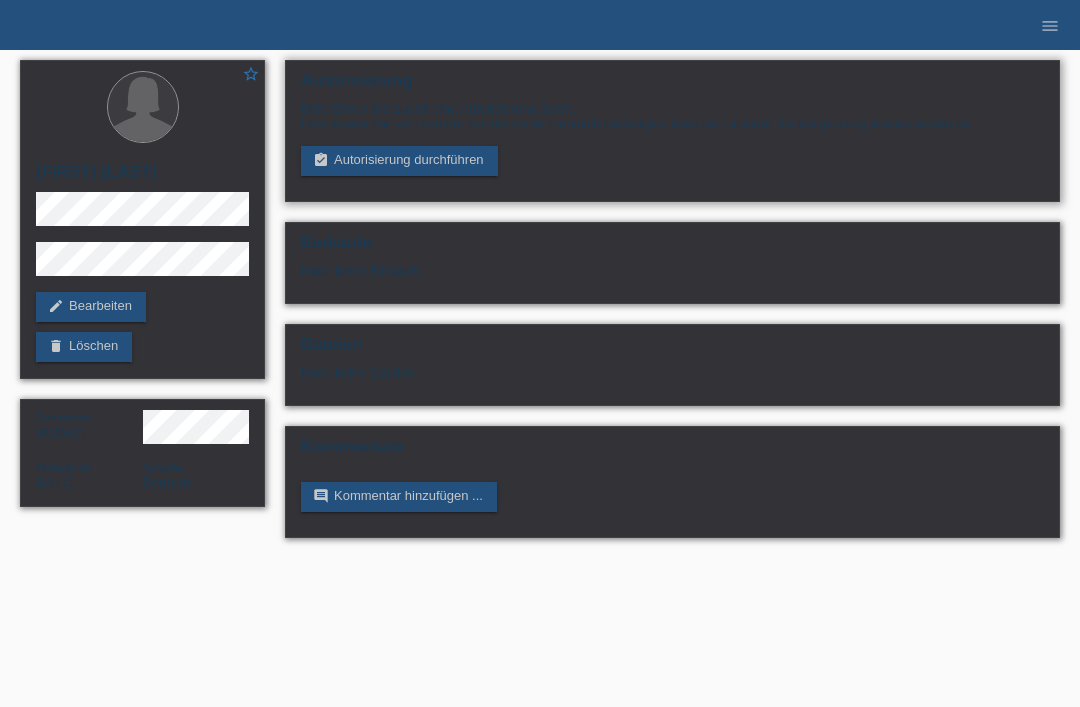 click on "Autorisierung
Bitte führen Sie zuerst eine Autorisierung durch.
Bitte lassen Sie sich von der Kundin vorab mündlich bestätigen, dass sie mit einer Bonitätsprüfung einverstanden ist.
assignment_turned_in  Autorisierung durchführen" at bounding box center (672, 131) 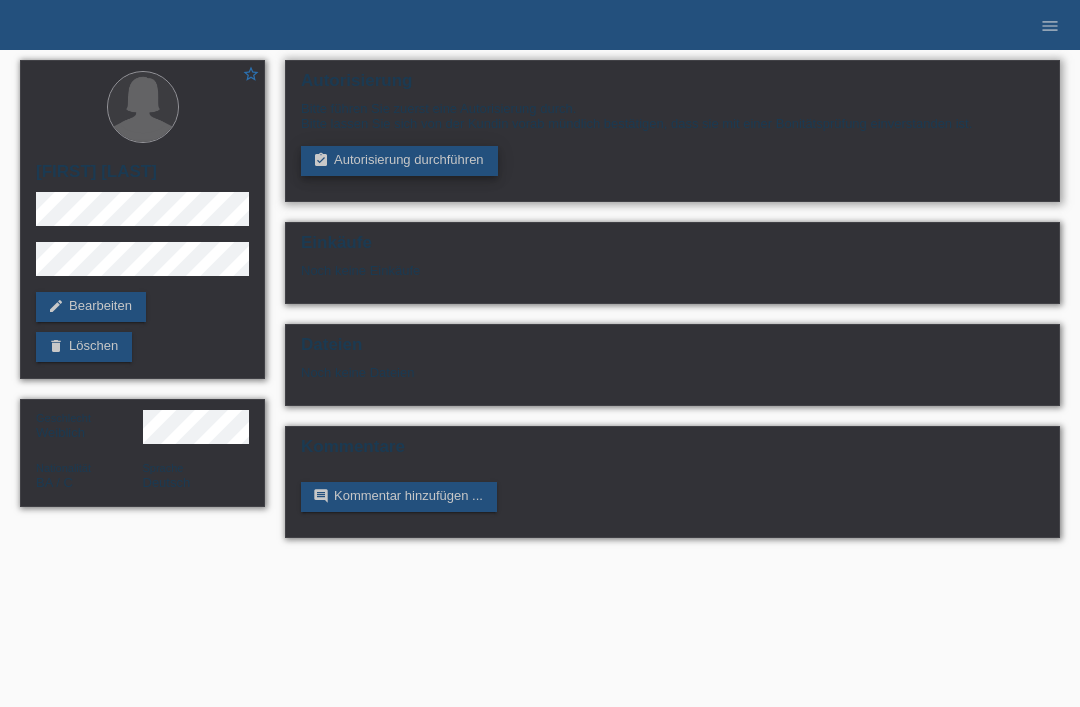 click on "assignment_turned_in  Autorisierung durchführen" at bounding box center [399, 161] 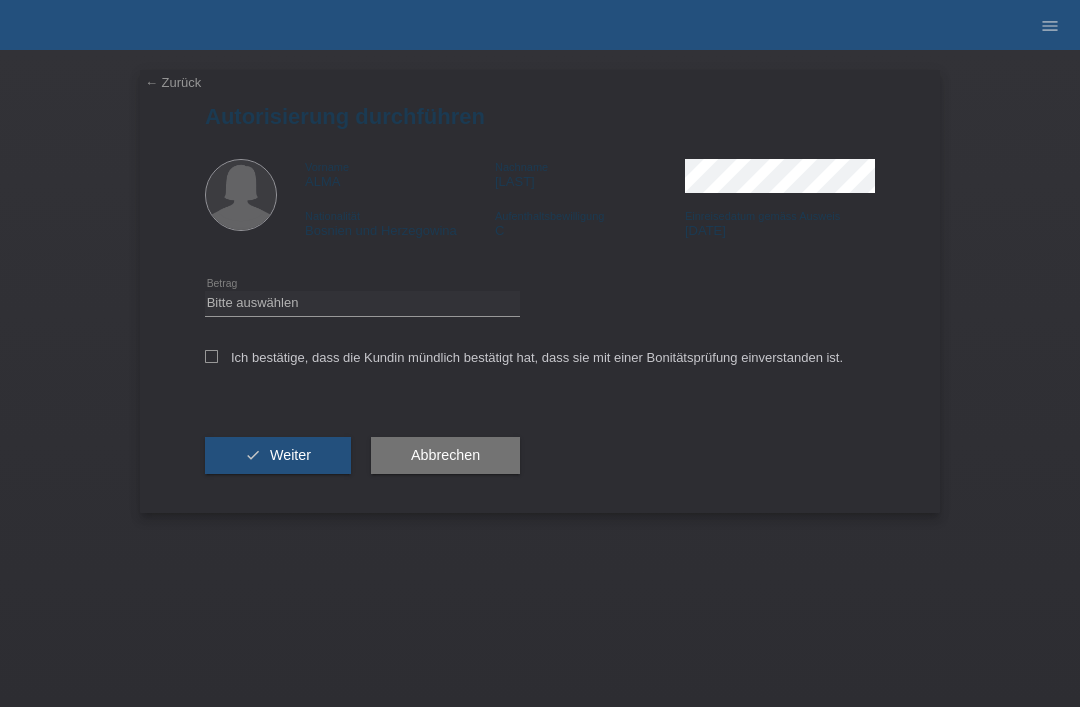 scroll, scrollTop: 0, scrollLeft: 0, axis: both 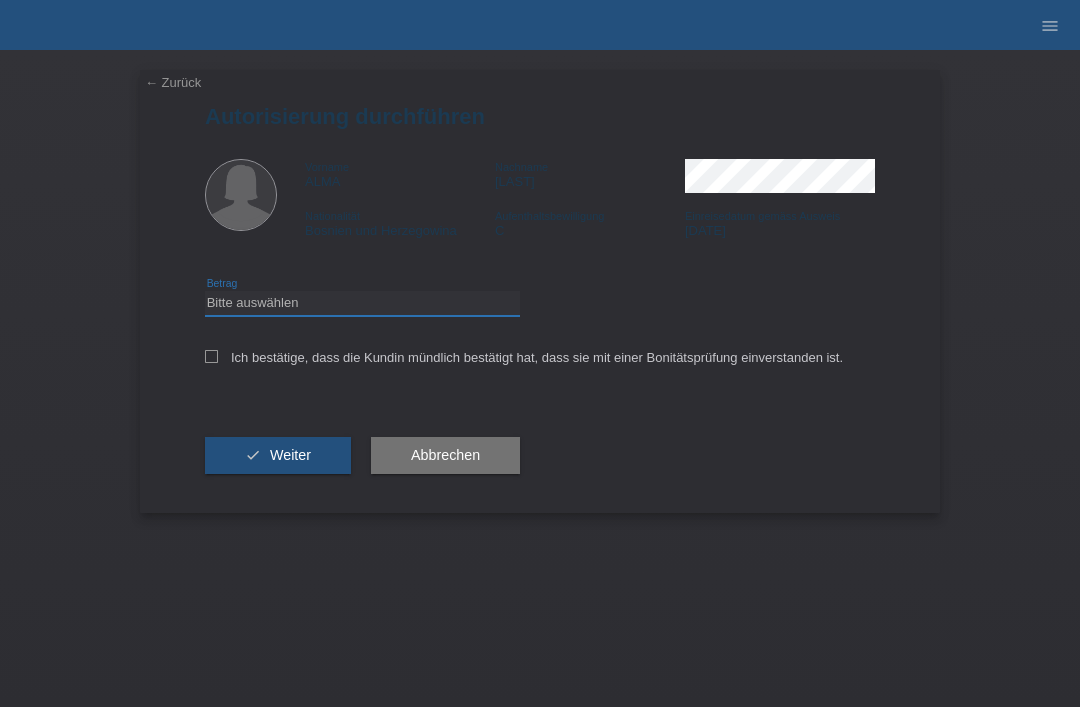 click on "Bitte auswählen
CHF 1.00 - CHF 499.00
CHF 500.00 - CHF 1'999.00
CHF 2'000.00 - CHF 15'000.00" at bounding box center [362, 303] 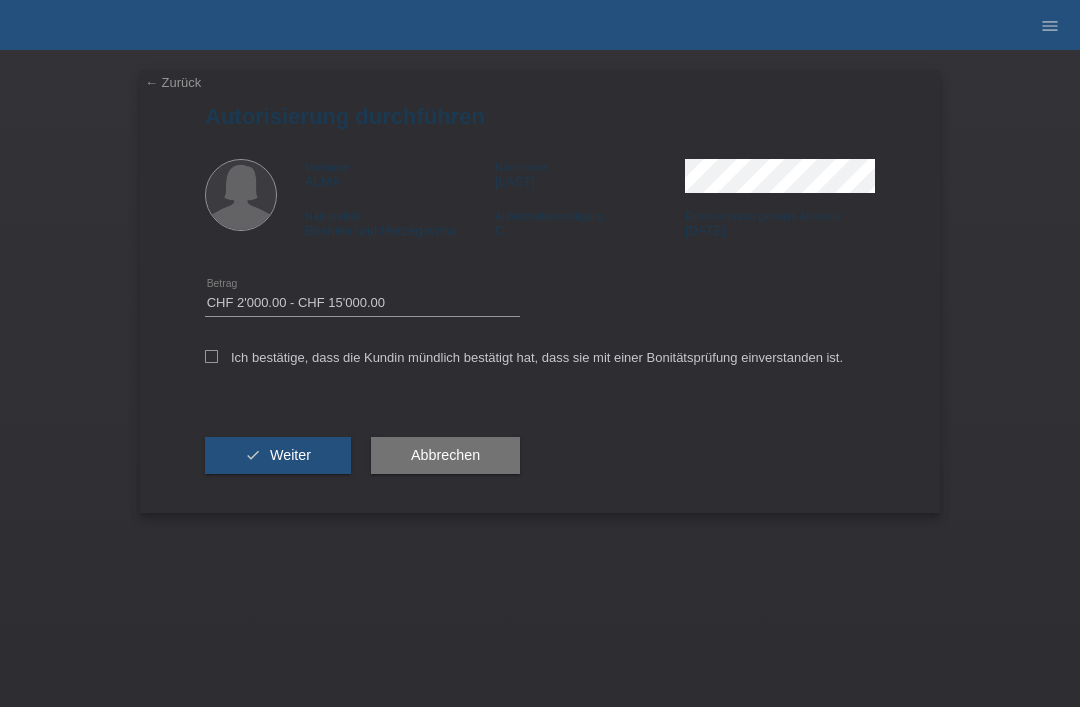 click on "Ich bestätige, dass die Kundin mündlich bestätigt hat, dass sie mit einer Bonitätsprüfung einverstanden ist." at bounding box center (540, 364) 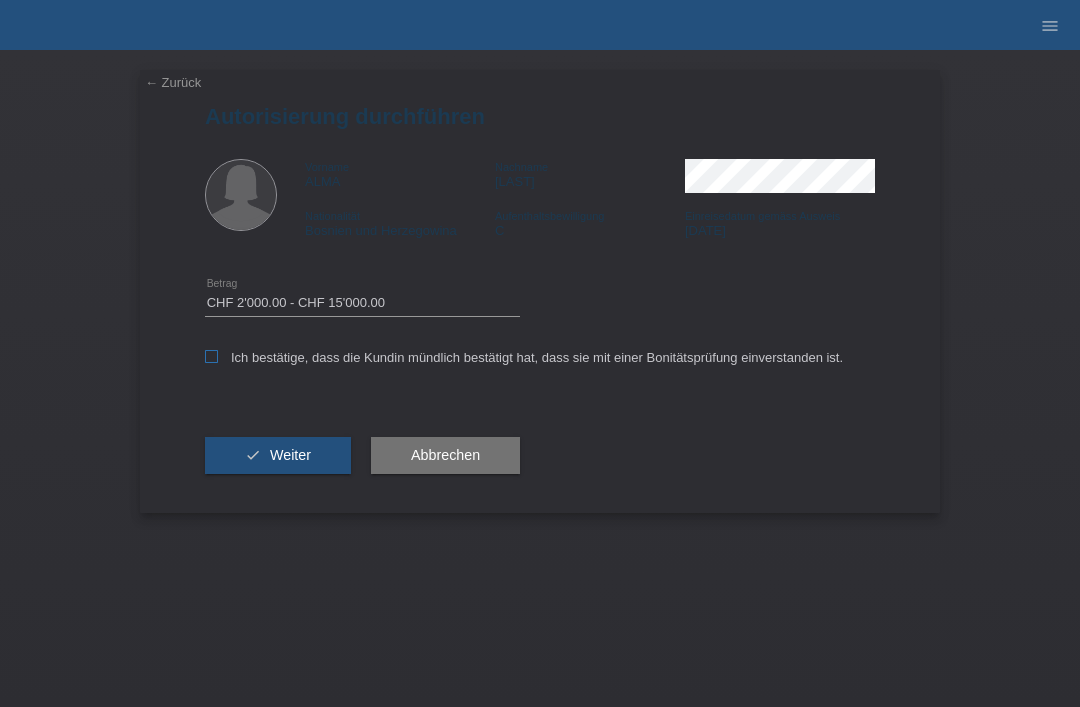 click at bounding box center [211, 356] 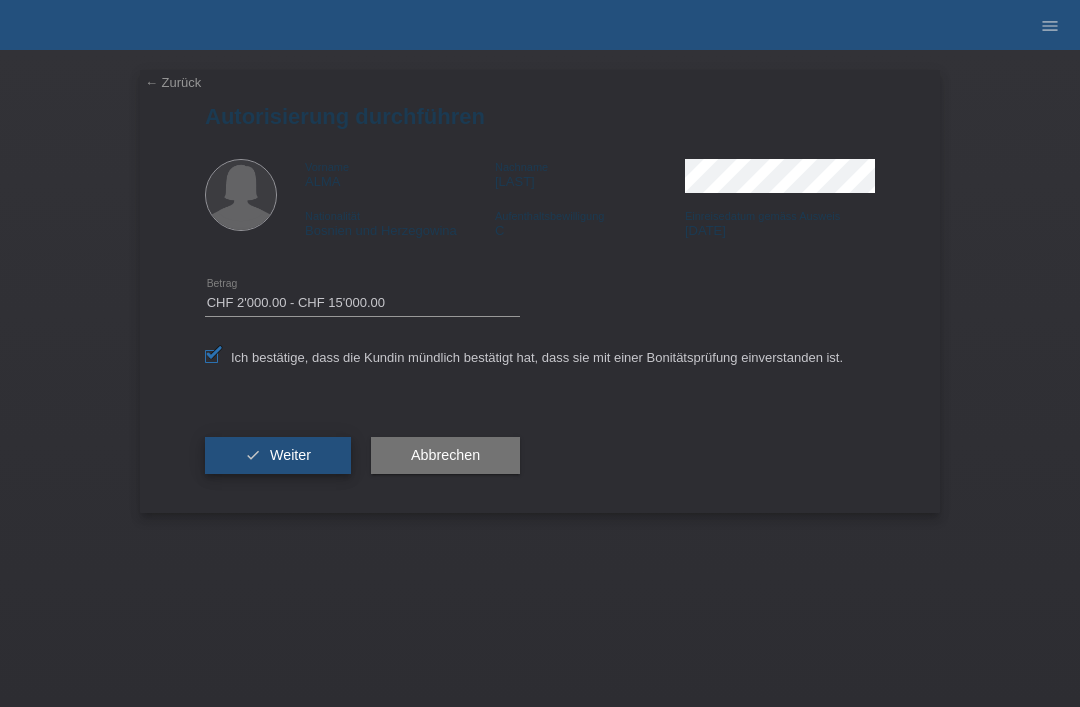 click on "check   Weiter" at bounding box center [278, 456] 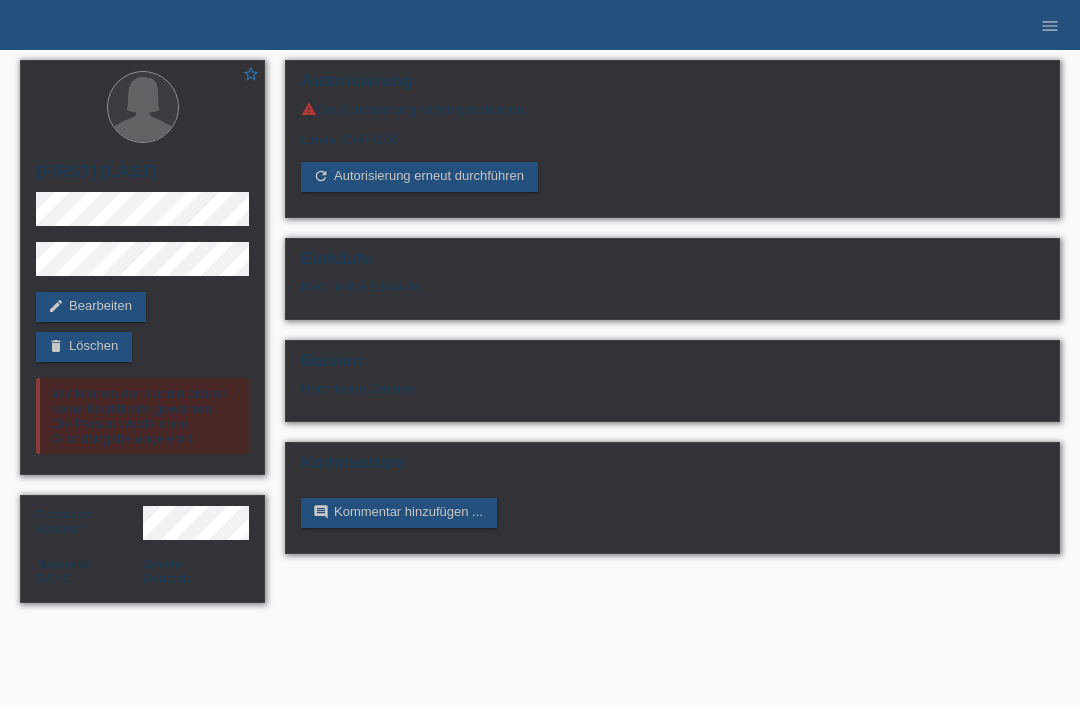 scroll, scrollTop: 0, scrollLeft: 0, axis: both 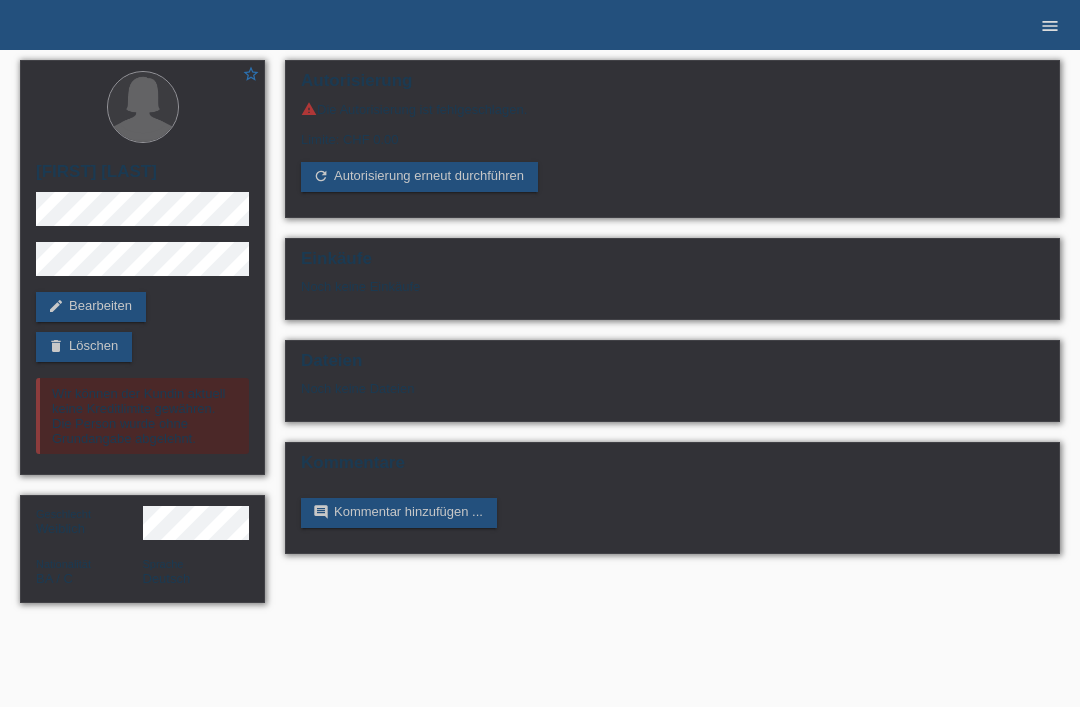 click on "menu" at bounding box center (1050, 26) 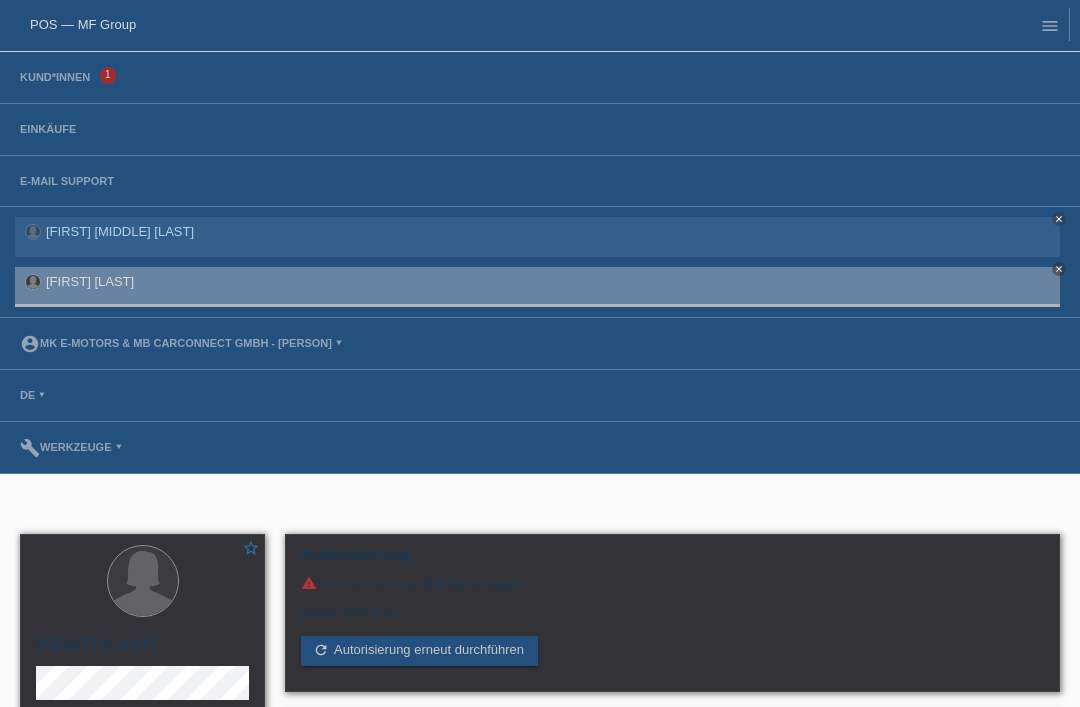 click on "Kund*innen
1" at bounding box center (540, 78) 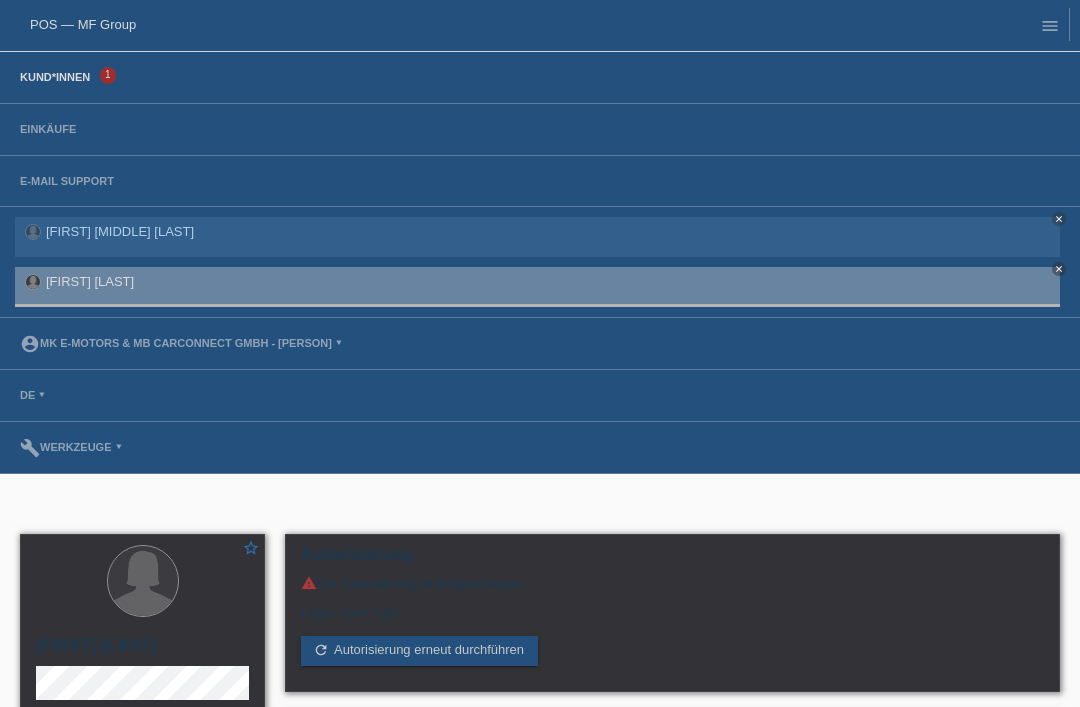 click on "Kund*innen" at bounding box center (55, 77) 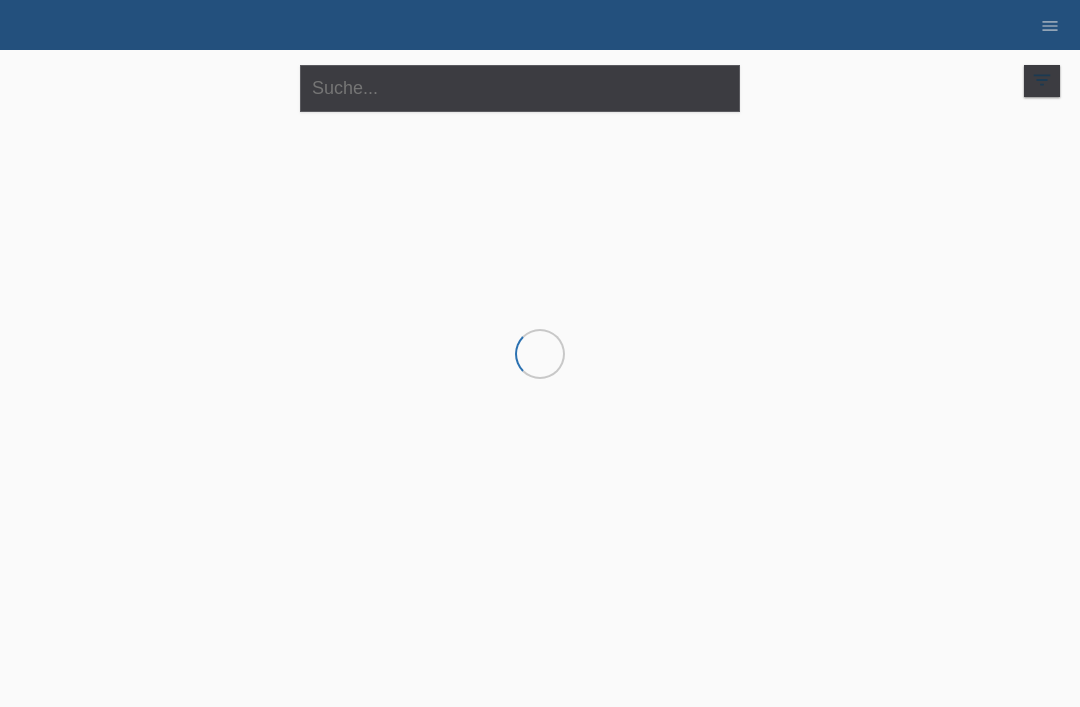scroll, scrollTop: 0, scrollLeft: 0, axis: both 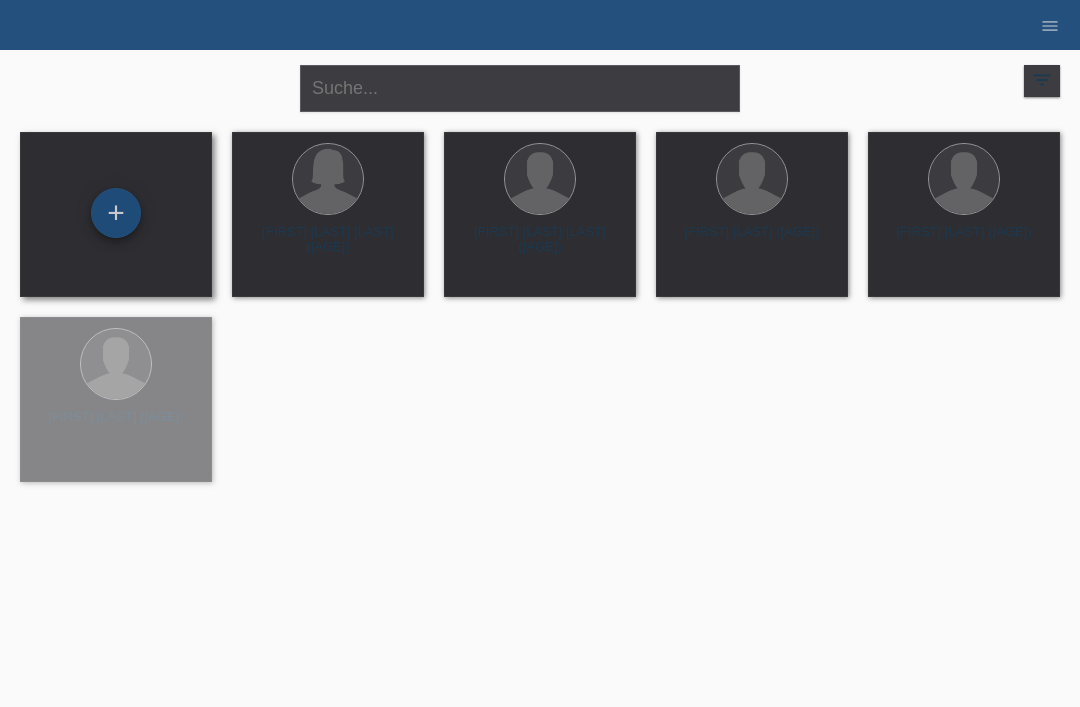 click on "+" at bounding box center [116, 213] 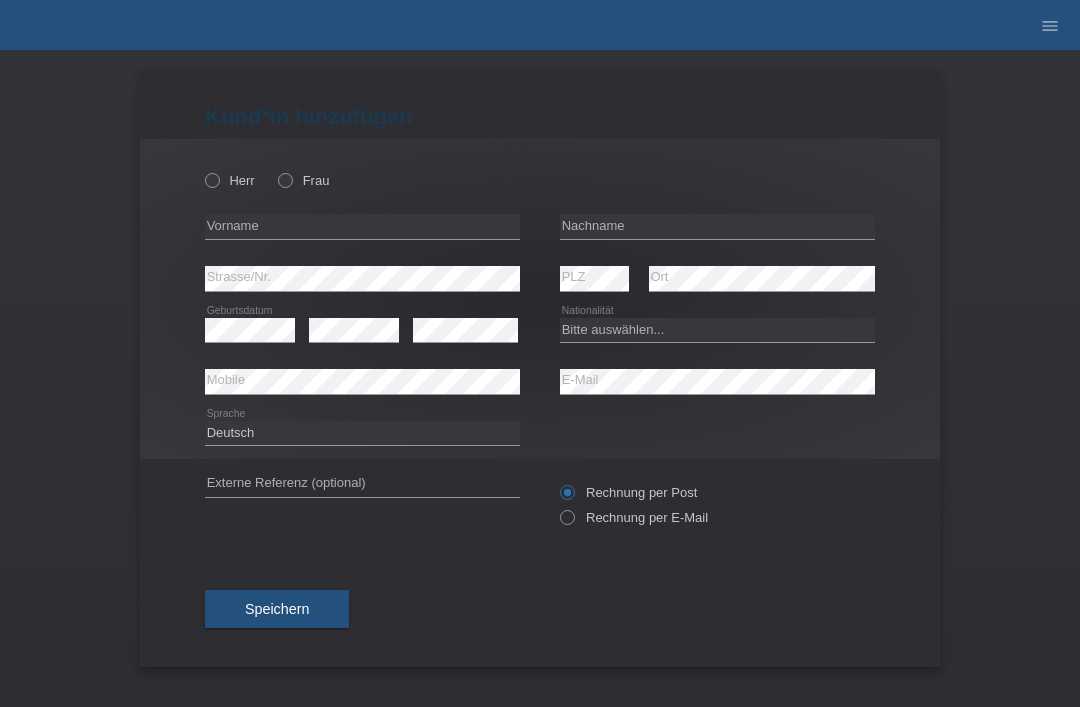 scroll, scrollTop: 0, scrollLeft: 0, axis: both 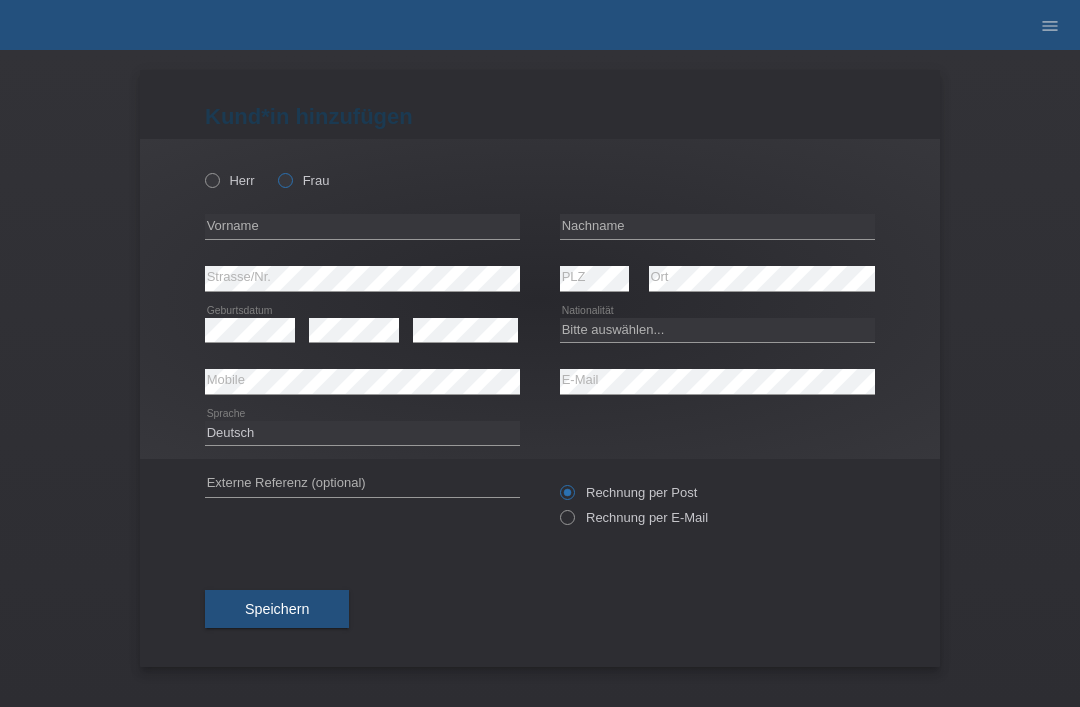 click on "Frau" at bounding box center [230, 180] 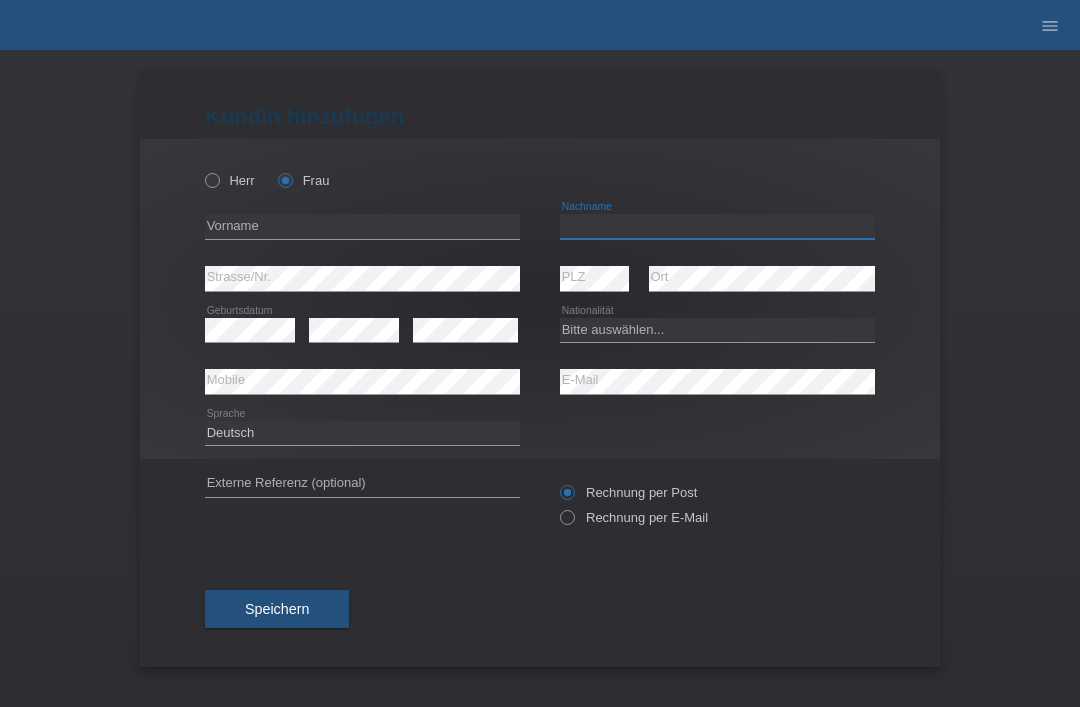 click at bounding box center [717, 226] 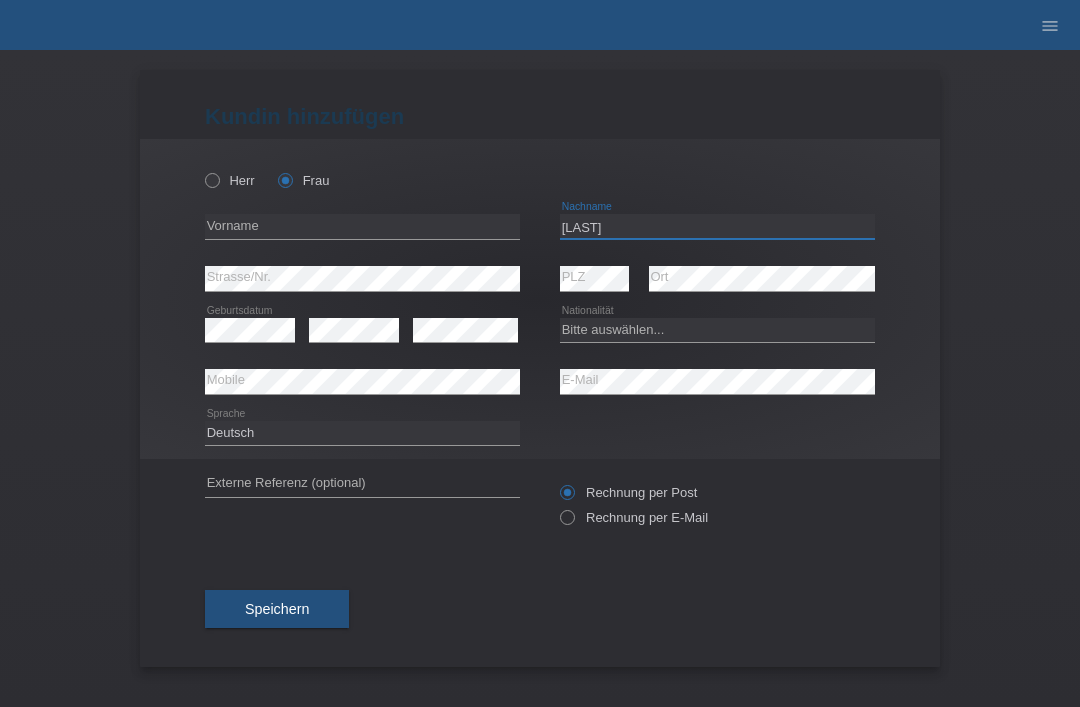 type on "[LAST]" 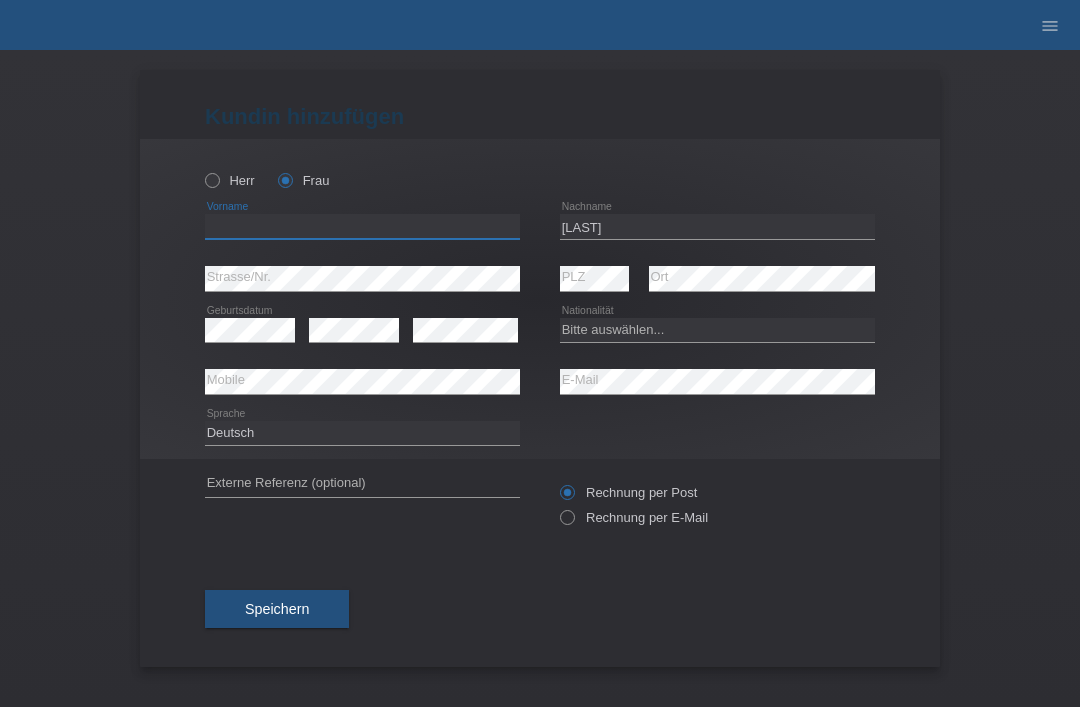 click at bounding box center [362, 226] 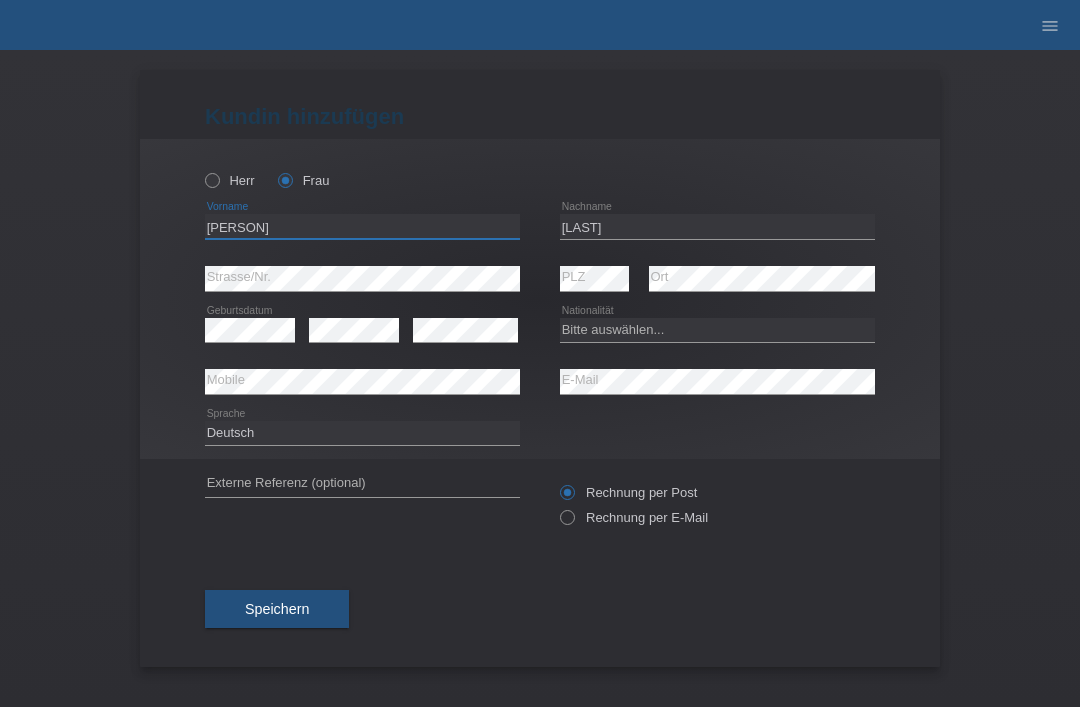 type on "[PERSON]" 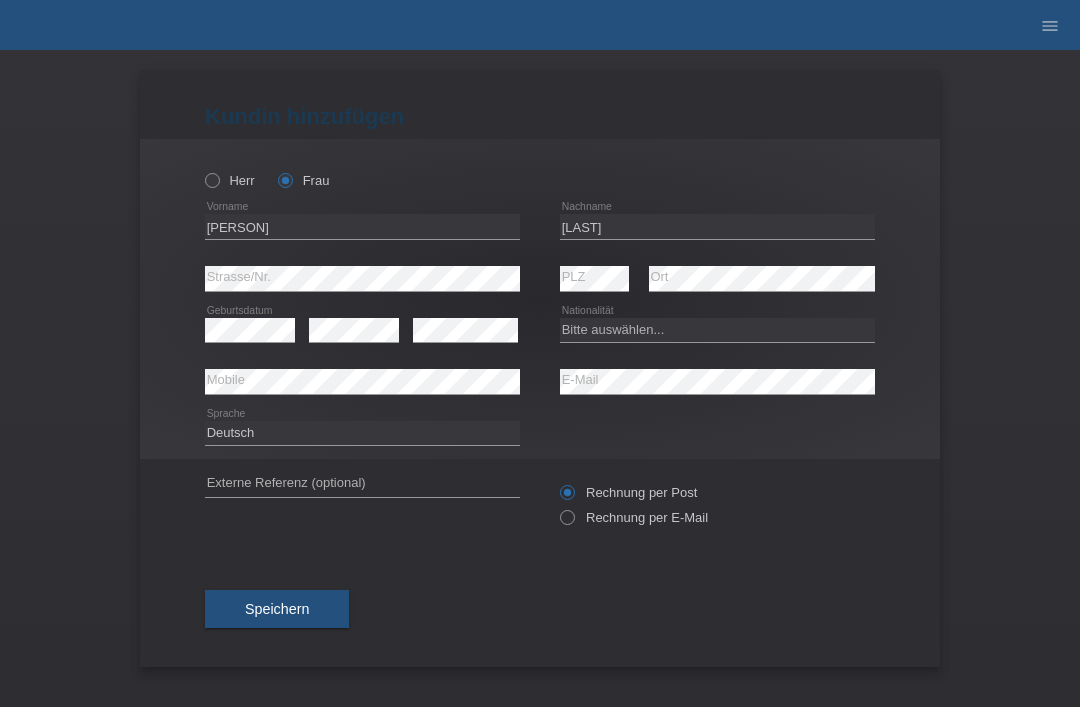 click on "error" at bounding box center (465, 330) 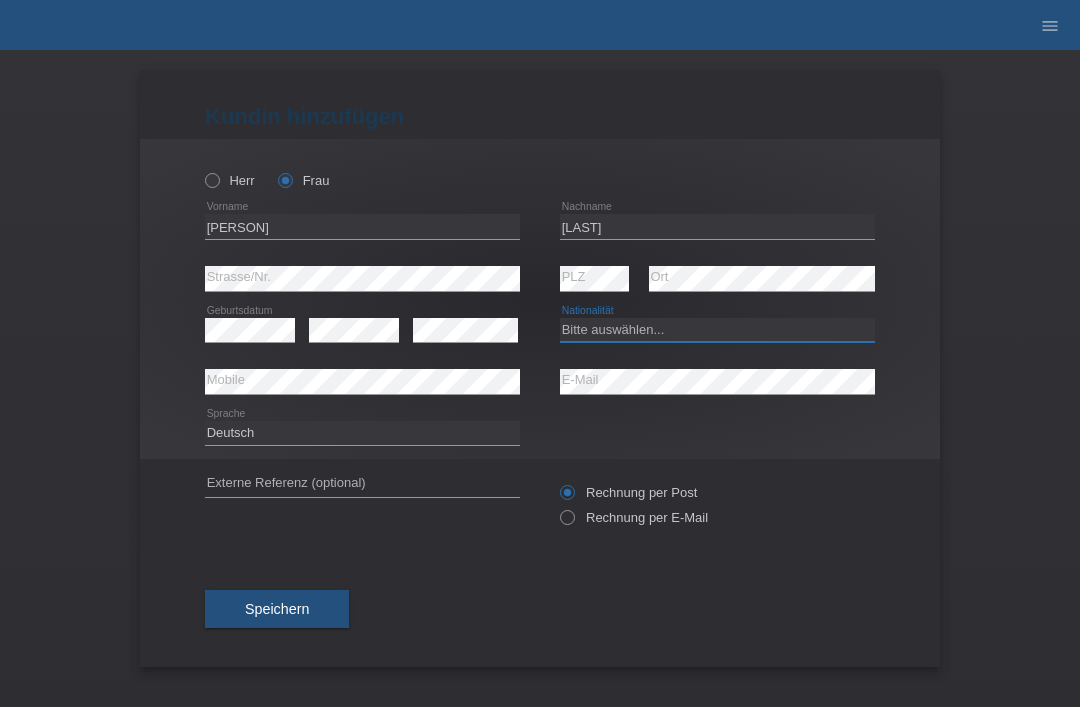 click on "Bitte auswählen...
Schweiz
Deutschland
Liechtenstein
Österreich
------------
Afghanistan
Ägypten
Åland
Albanien
Algerien" at bounding box center [717, 330] 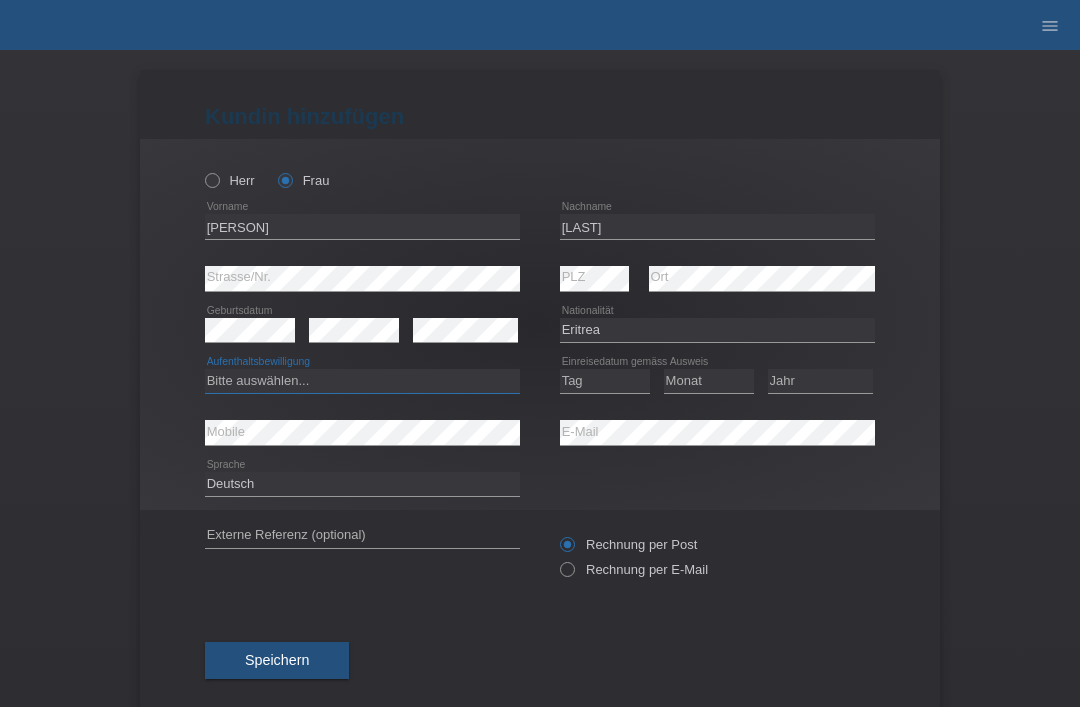 click on "Bitte auswählen...
C
B
B - Flüchtlingsstatus
Andere" at bounding box center (362, 381) 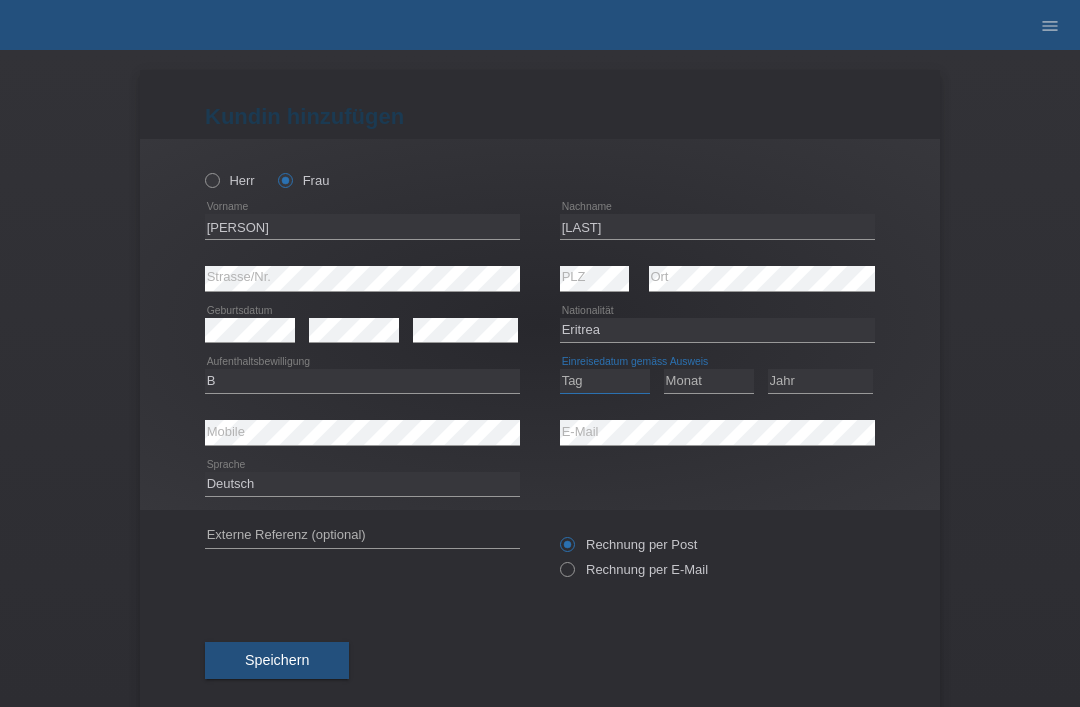 click on "Tag
01
02
03
04
05
06
07
08
09
10 11" at bounding box center [605, 381] 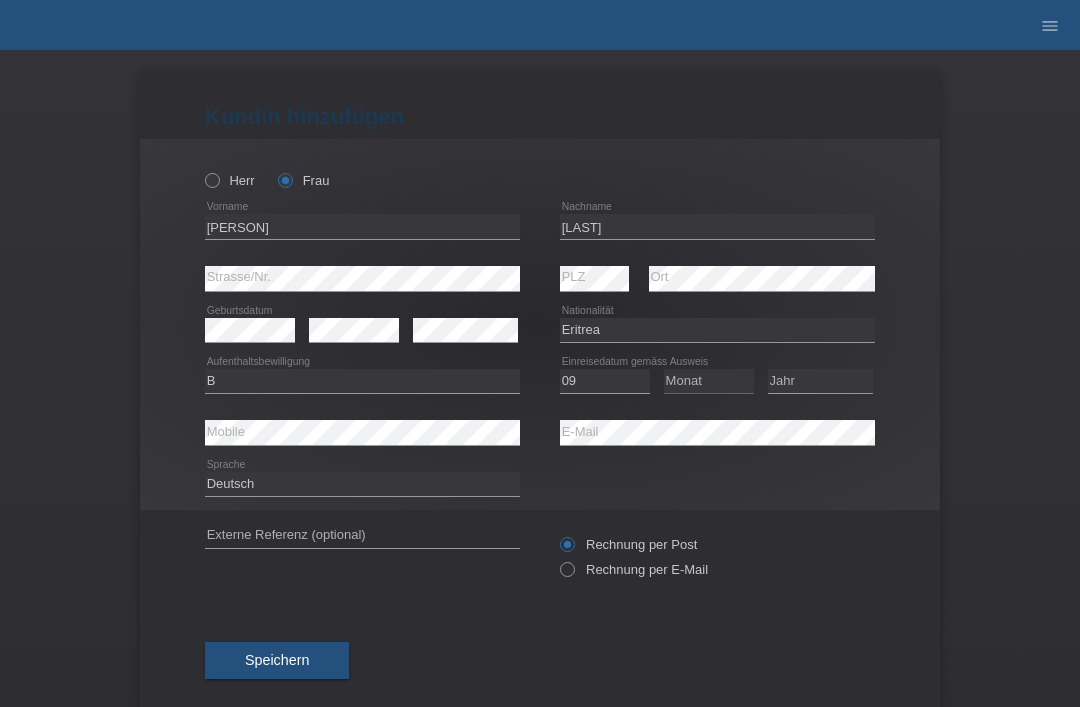 click on "Monat
01
02
03
04
05
06
07
08
09
10 11" at bounding box center (709, 381) 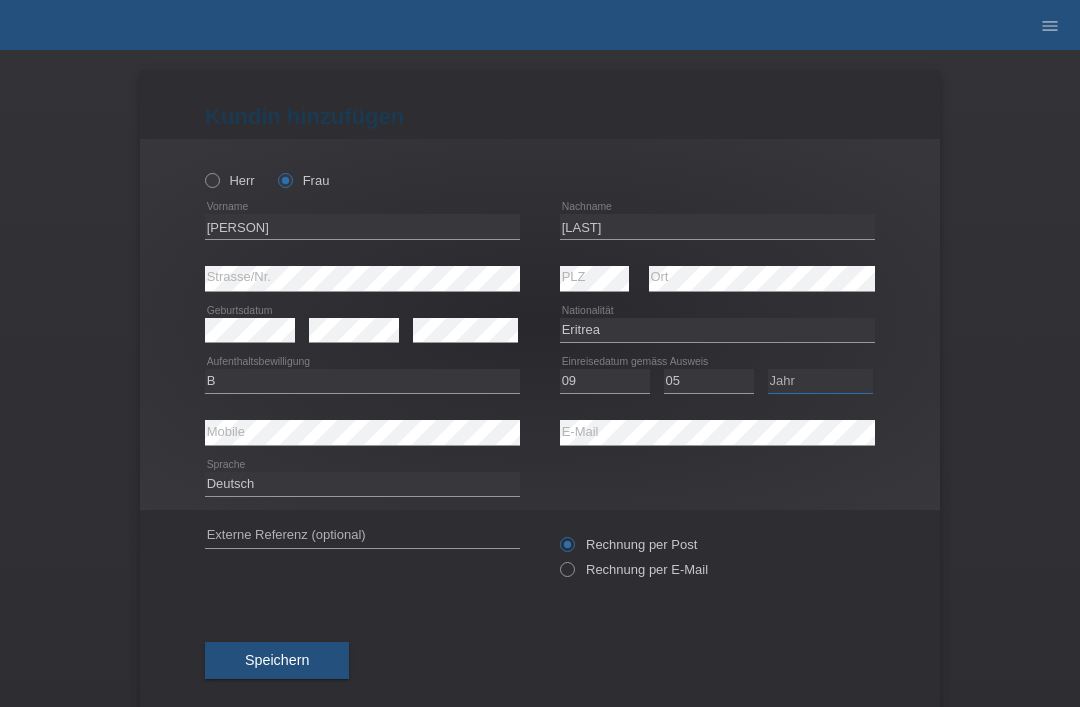 click on "Jahr
2025
2024
2023
2022
2021
2020
2019
2018
2017 2016 2015 2014 2013 2012 2011 2010 2009 2008 2007 2006 2005 2004 2003 2002 2001" at bounding box center (820, 381) 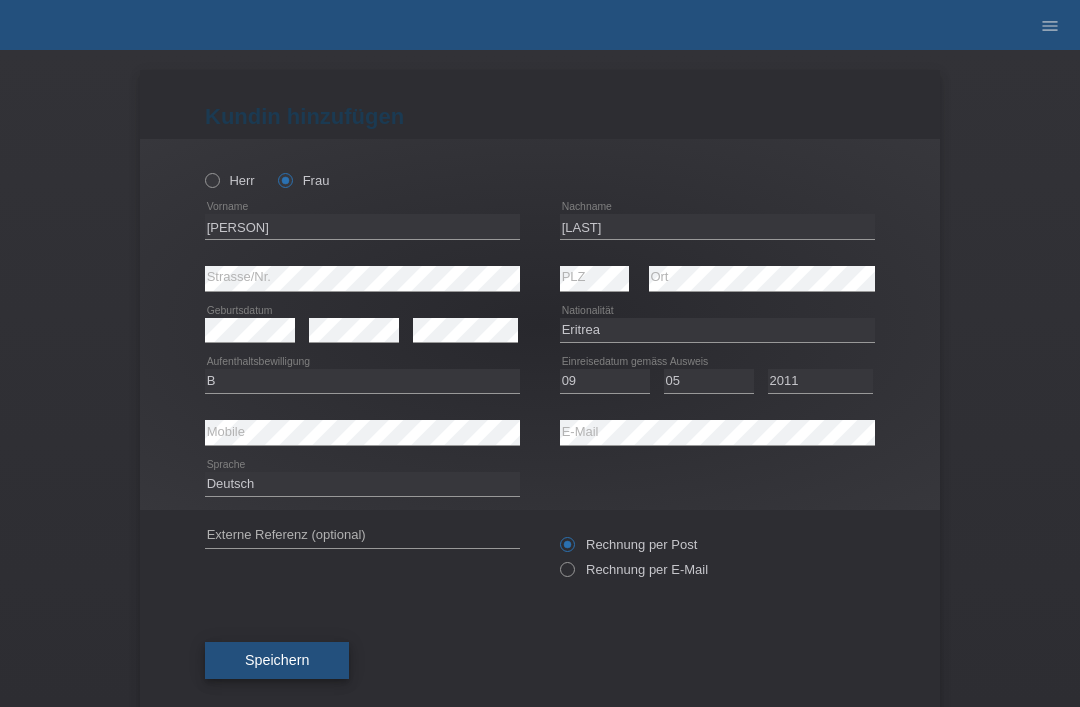 click on "Speichern" at bounding box center (277, 661) 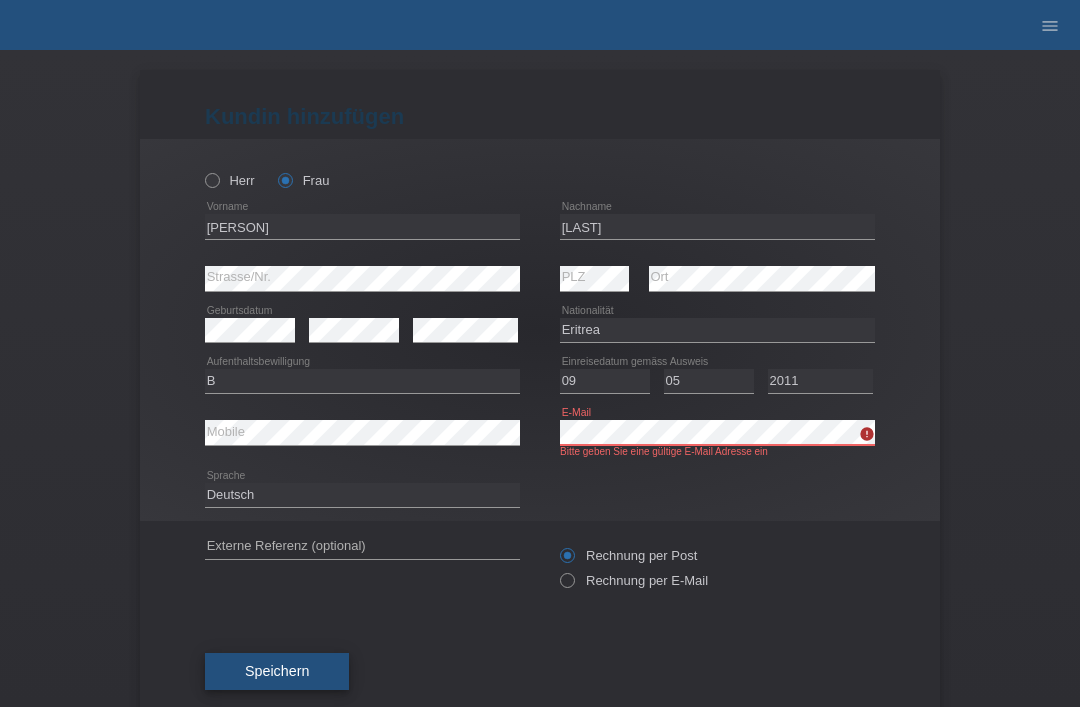 click on "Speichern" at bounding box center [277, 672] 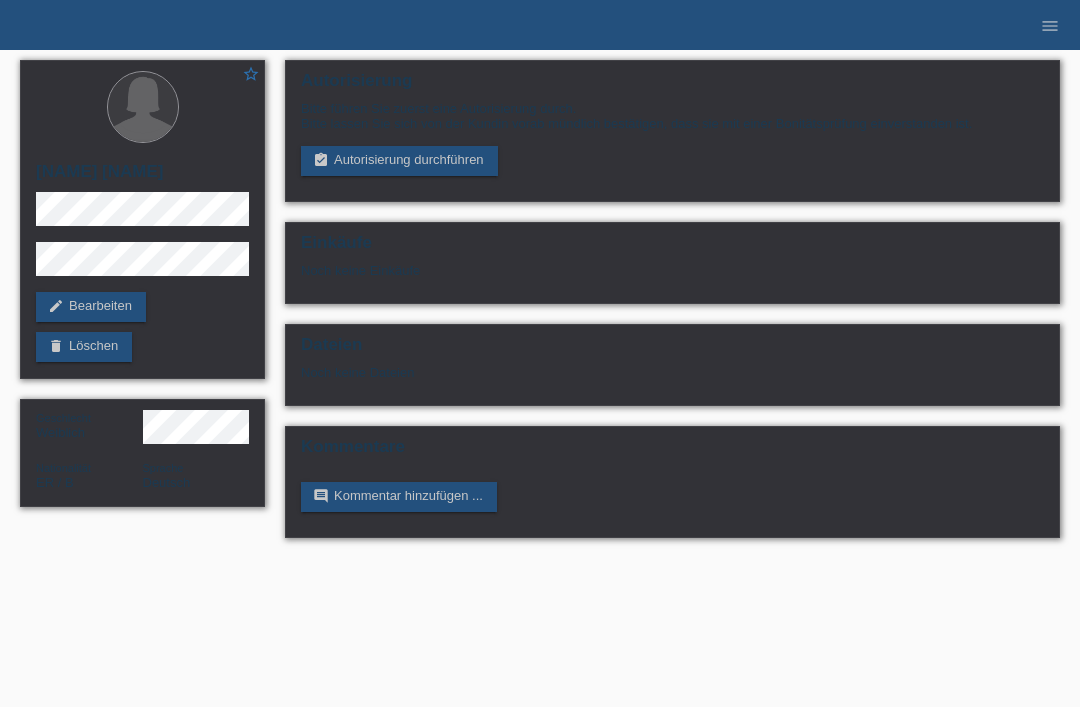 scroll, scrollTop: 0, scrollLeft: 0, axis: both 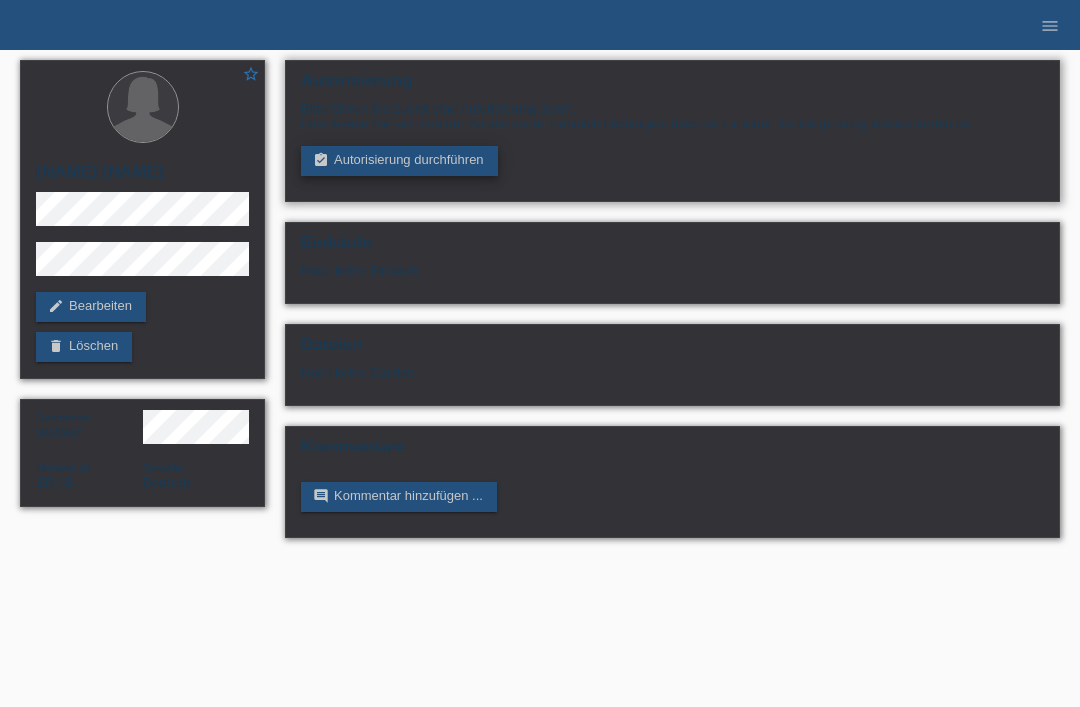 click on "assignment_turned_in  Autorisierung durchführen" at bounding box center (399, 161) 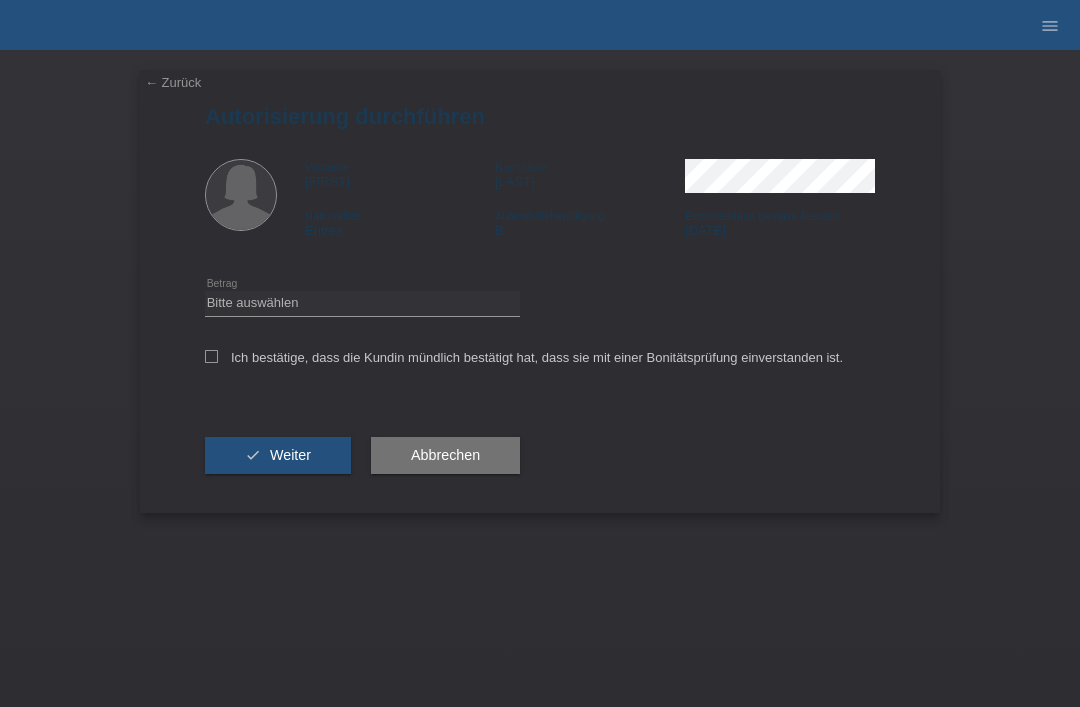 scroll, scrollTop: 0, scrollLeft: 0, axis: both 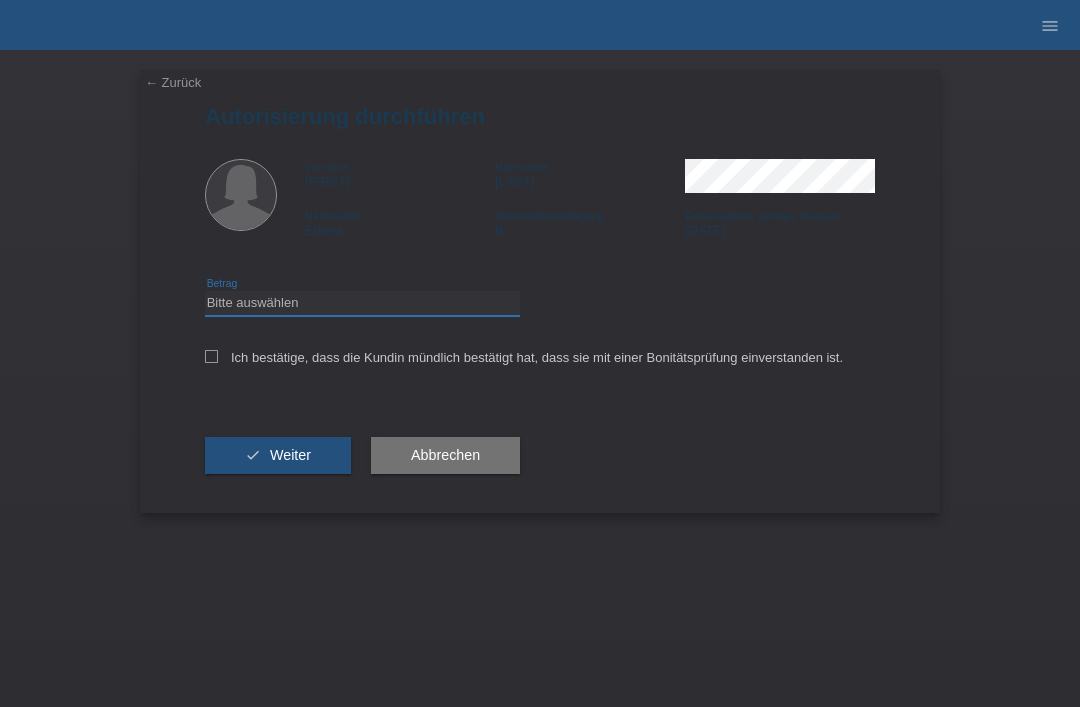 click on "Bitte auswählen
CHF 1.00 - CHF 499.00
CHF 500.00 - CHF 1'999.00
CHF 2'000.00 - CHF 15'000.00" at bounding box center [362, 303] 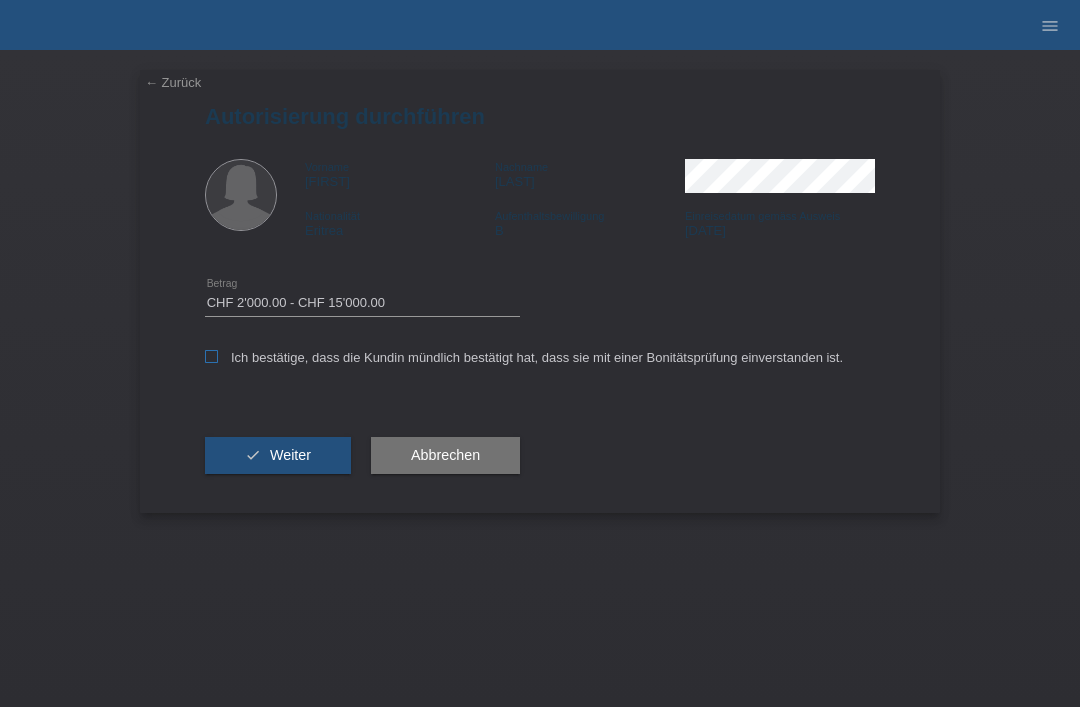 click on "Ich bestätige, dass die Kundin mündlich bestätigt hat, dass sie mit einer Bonitätsprüfung einverstanden ist." at bounding box center [524, 357] 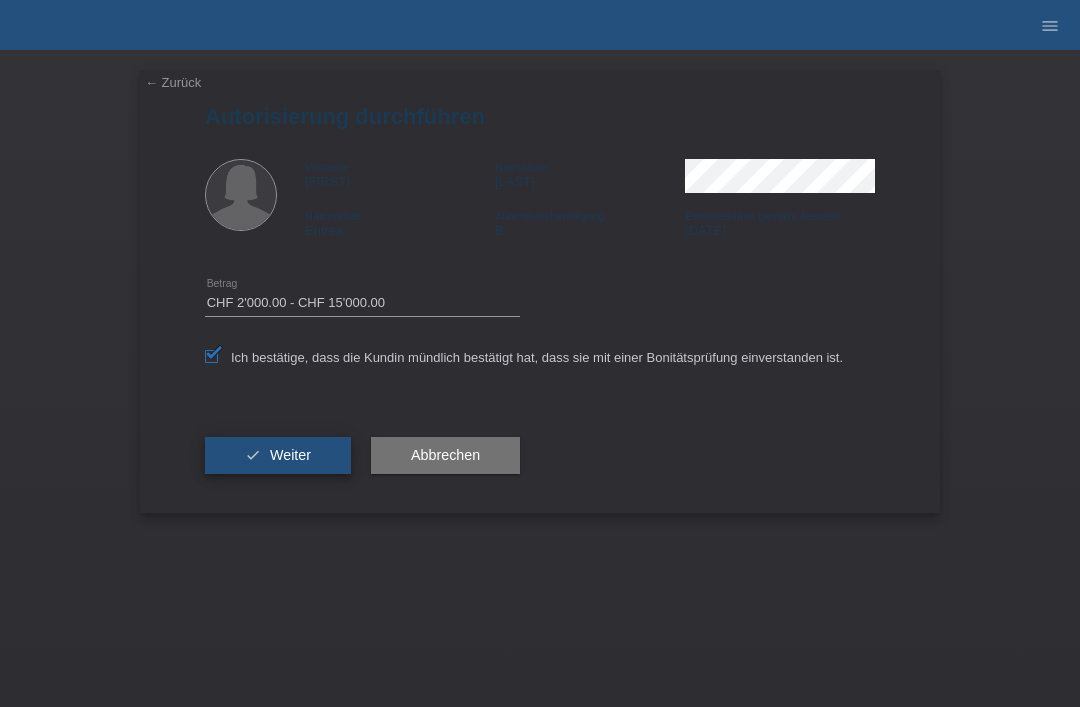 click on "check   Weiter" at bounding box center (278, 456) 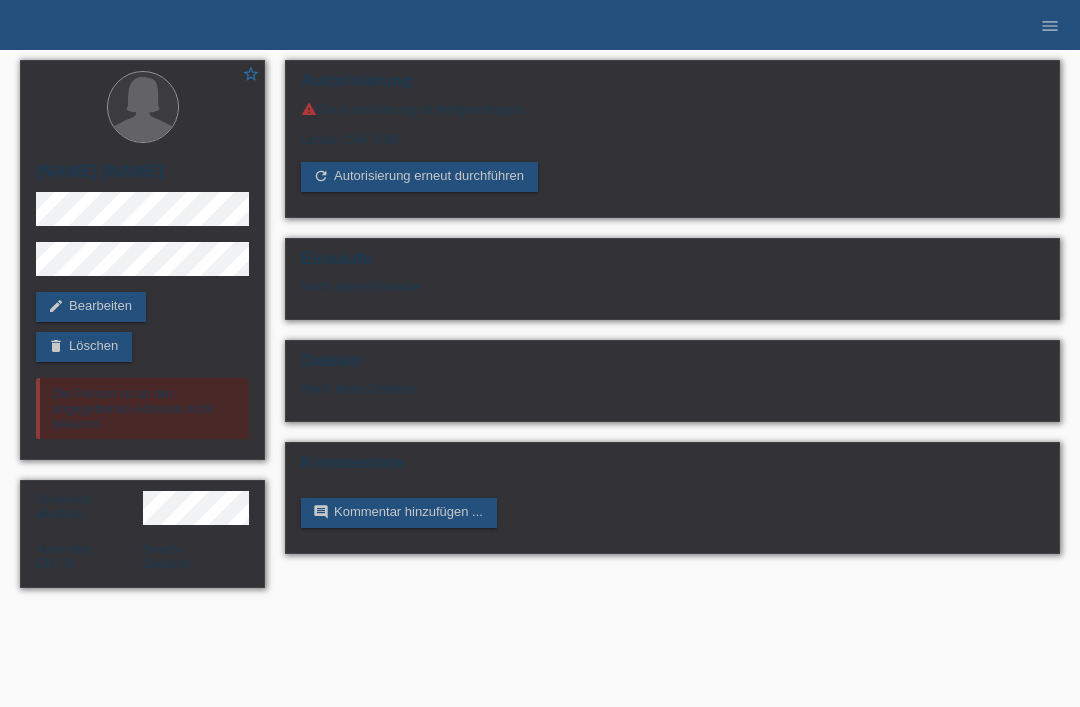 scroll, scrollTop: 0, scrollLeft: 0, axis: both 